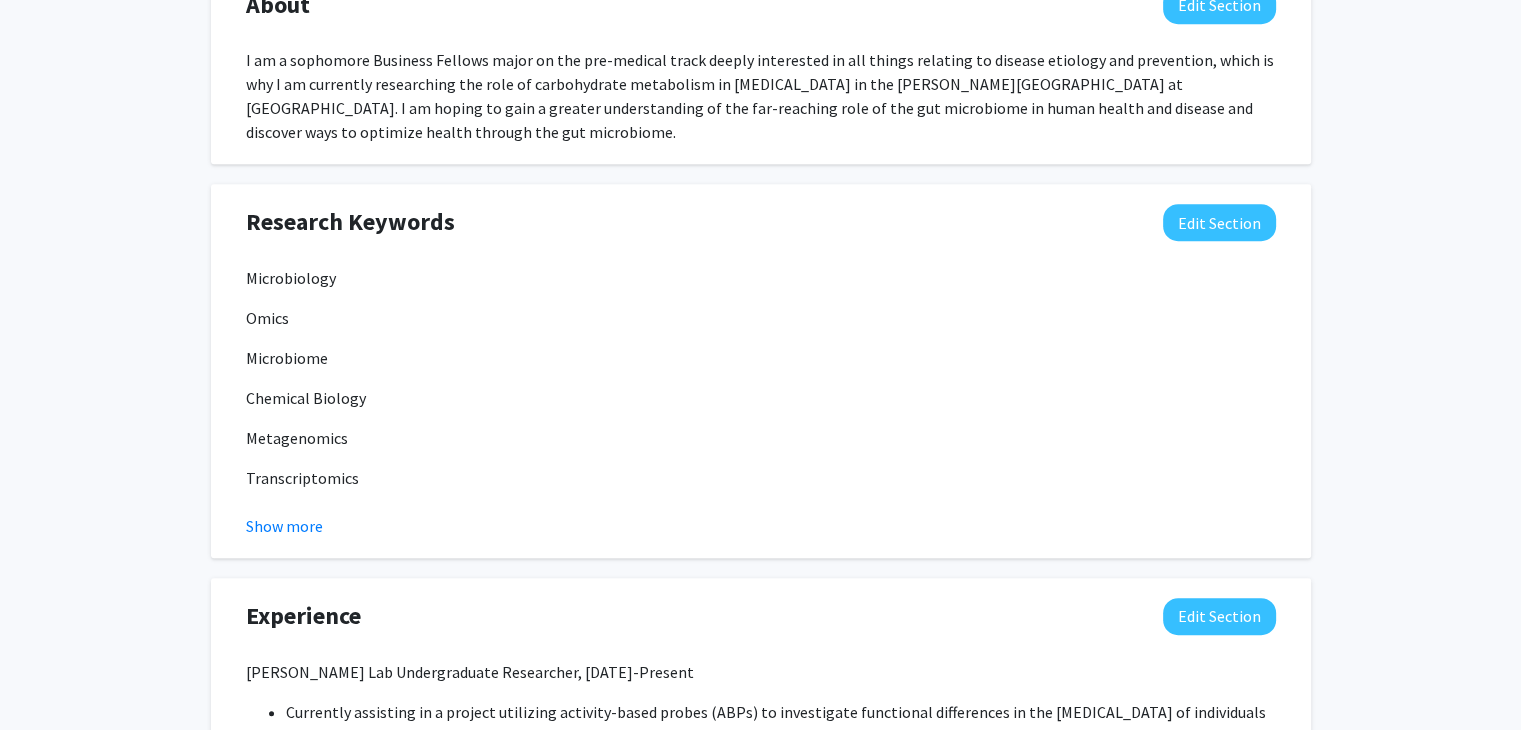 scroll, scrollTop: 0, scrollLeft: 0, axis: both 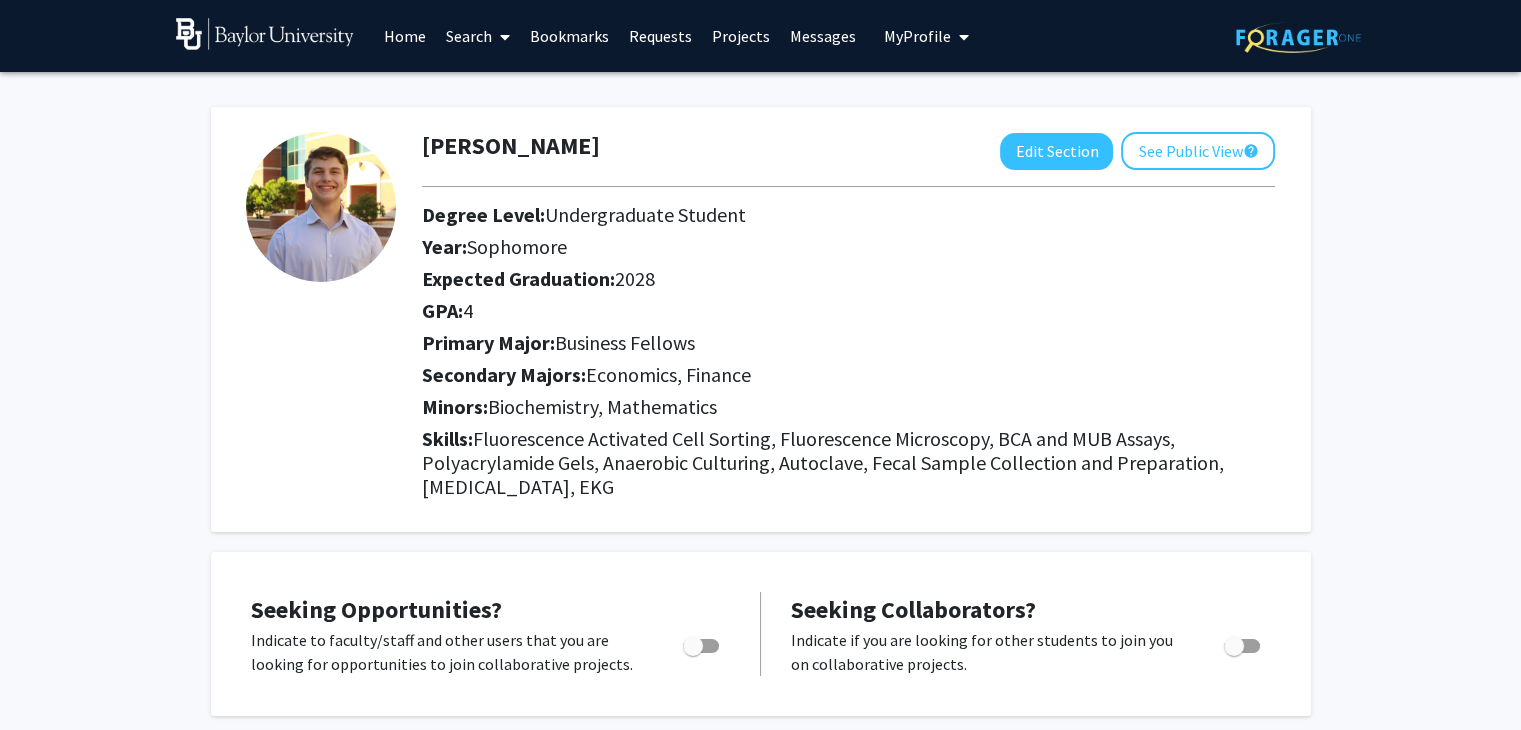 click on "Search" at bounding box center (478, 36) 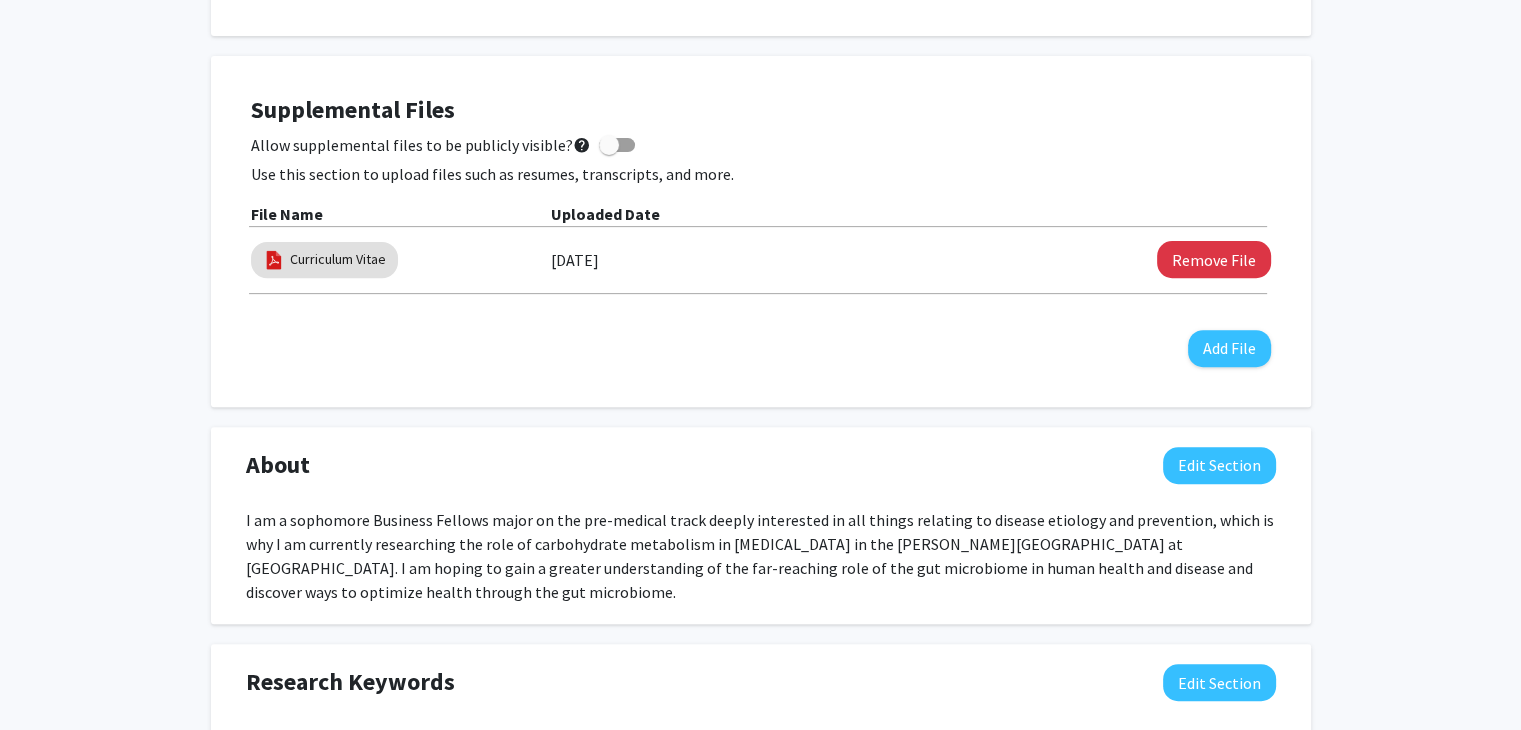 scroll, scrollTop: 707, scrollLeft: 0, axis: vertical 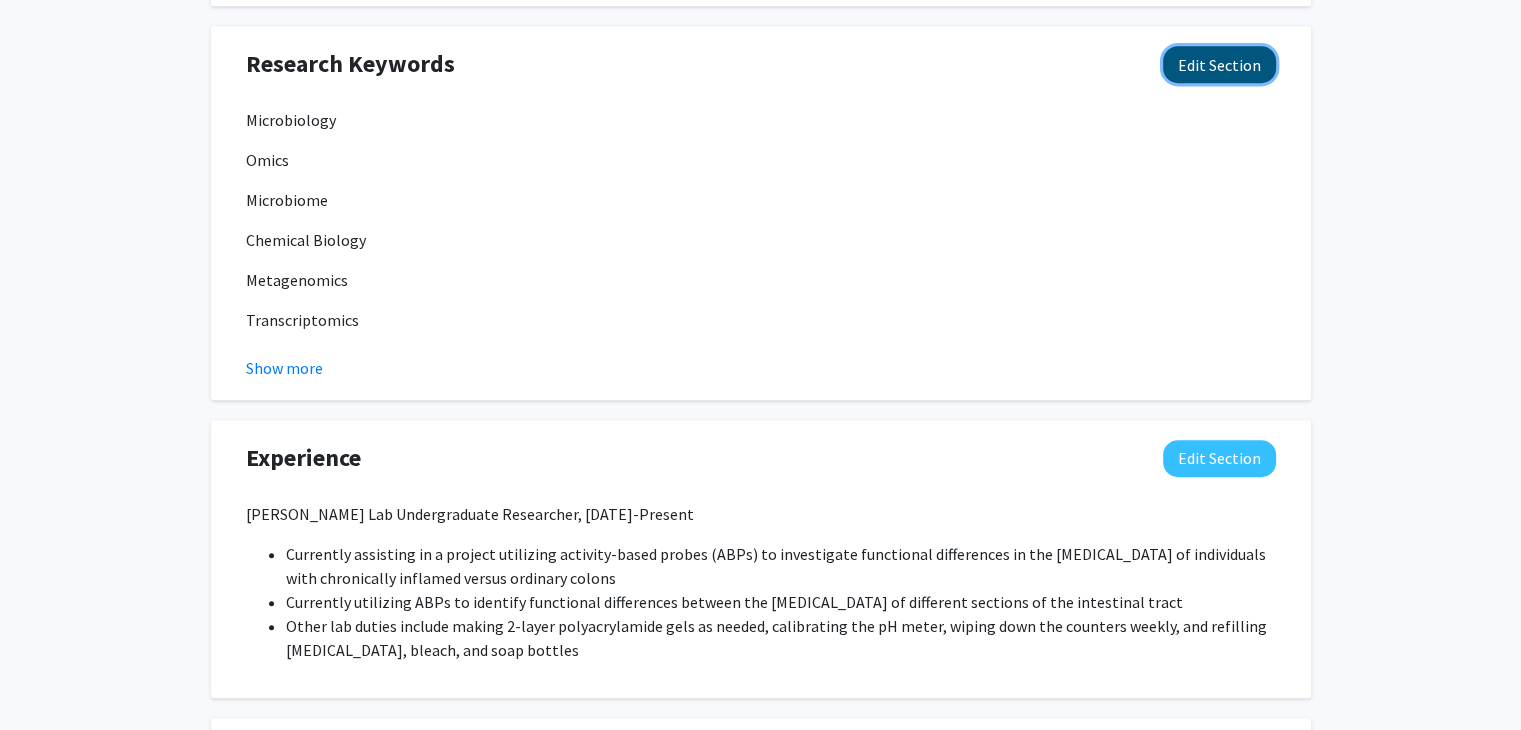click on "Edit Section" 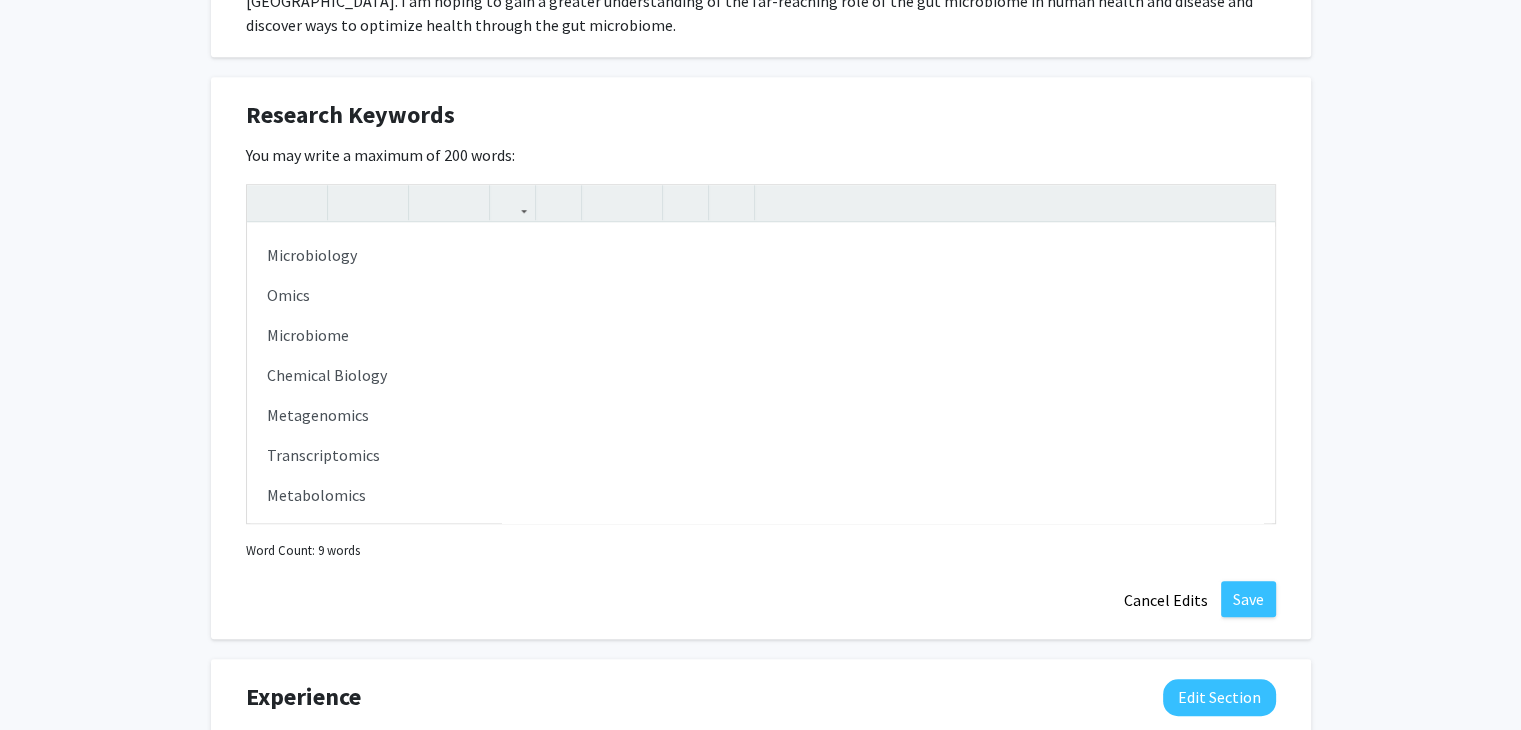 scroll, scrollTop: 1248, scrollLeft: 0, axis: vertical 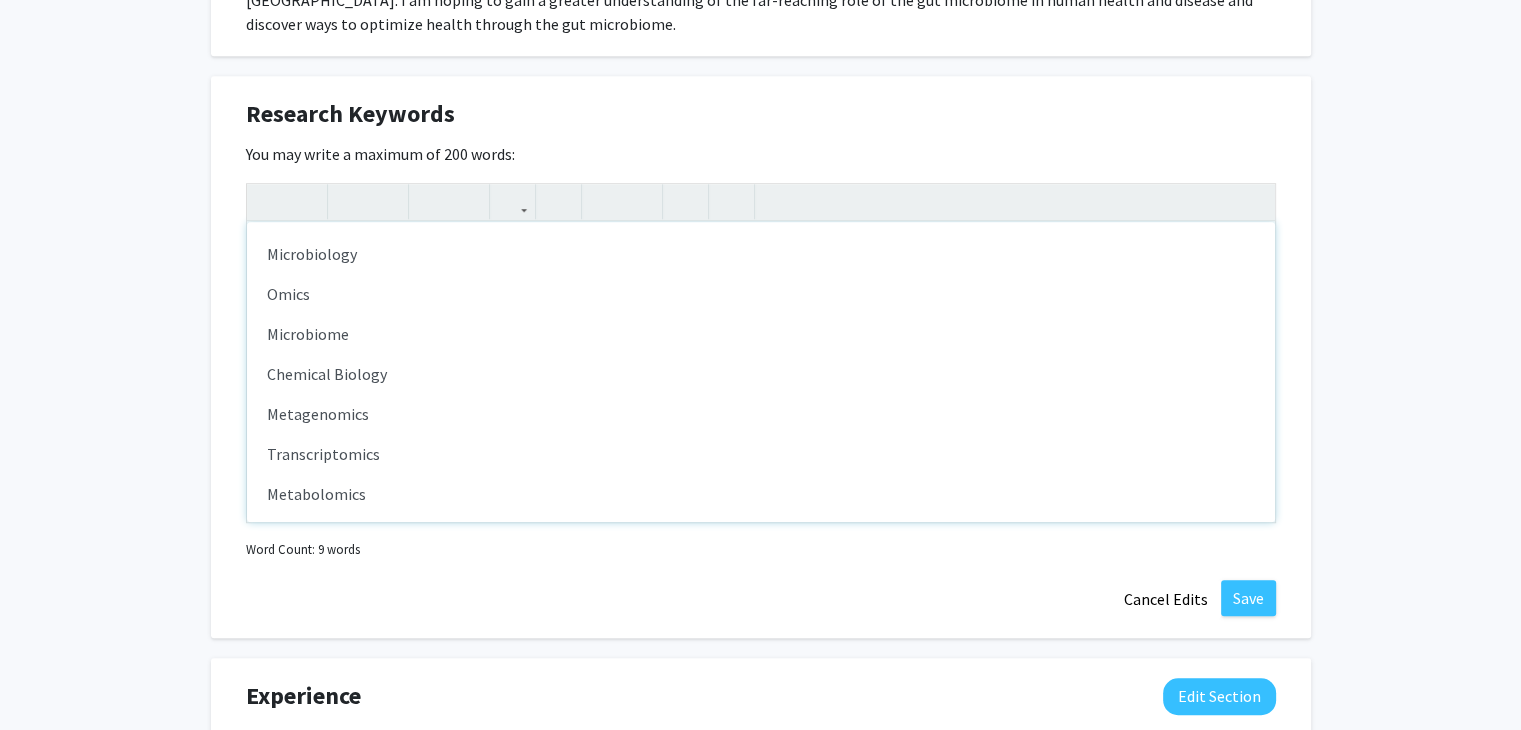 click on "Microbiology Omics Microbiome Chemical Biology Metagenomics Transcriptomics Metabolomics Proteomics" at bounding box center (761, 372) 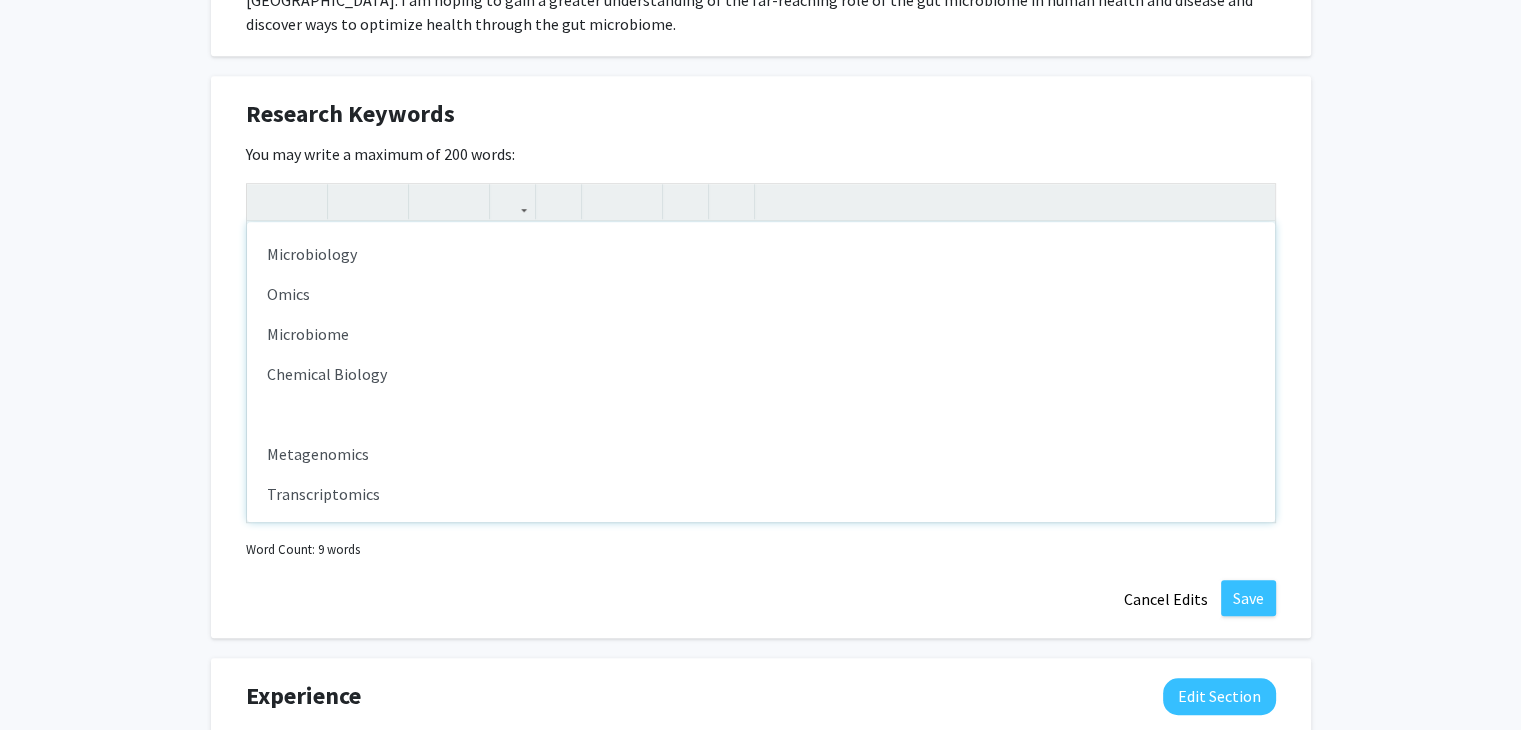 scroll, scrollTop: 0, scrollLeft: 0, axis: both 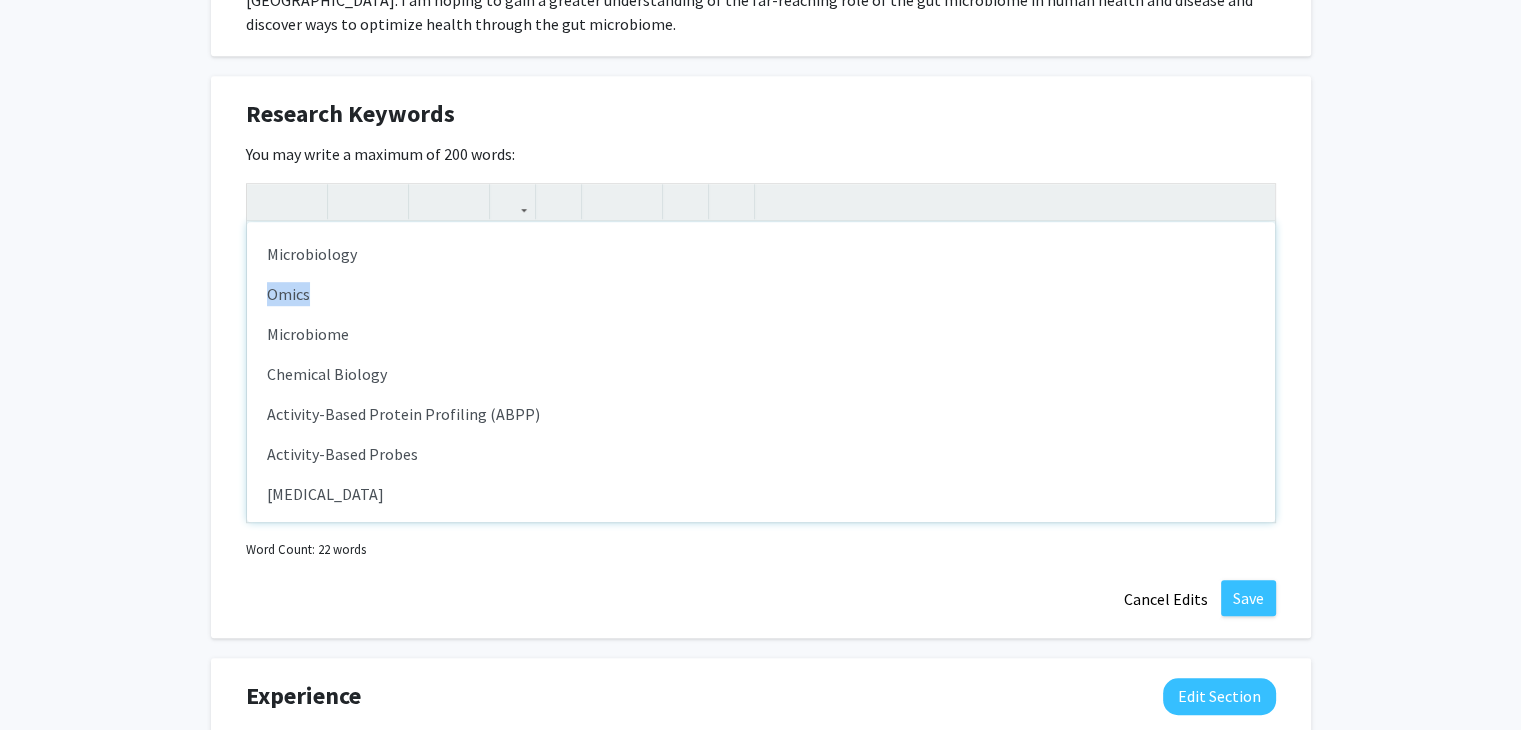 drag, startPoint x: 336, startPoint y: 293, endPoint x: 238, endPoint y: 291, distance: 98.02041 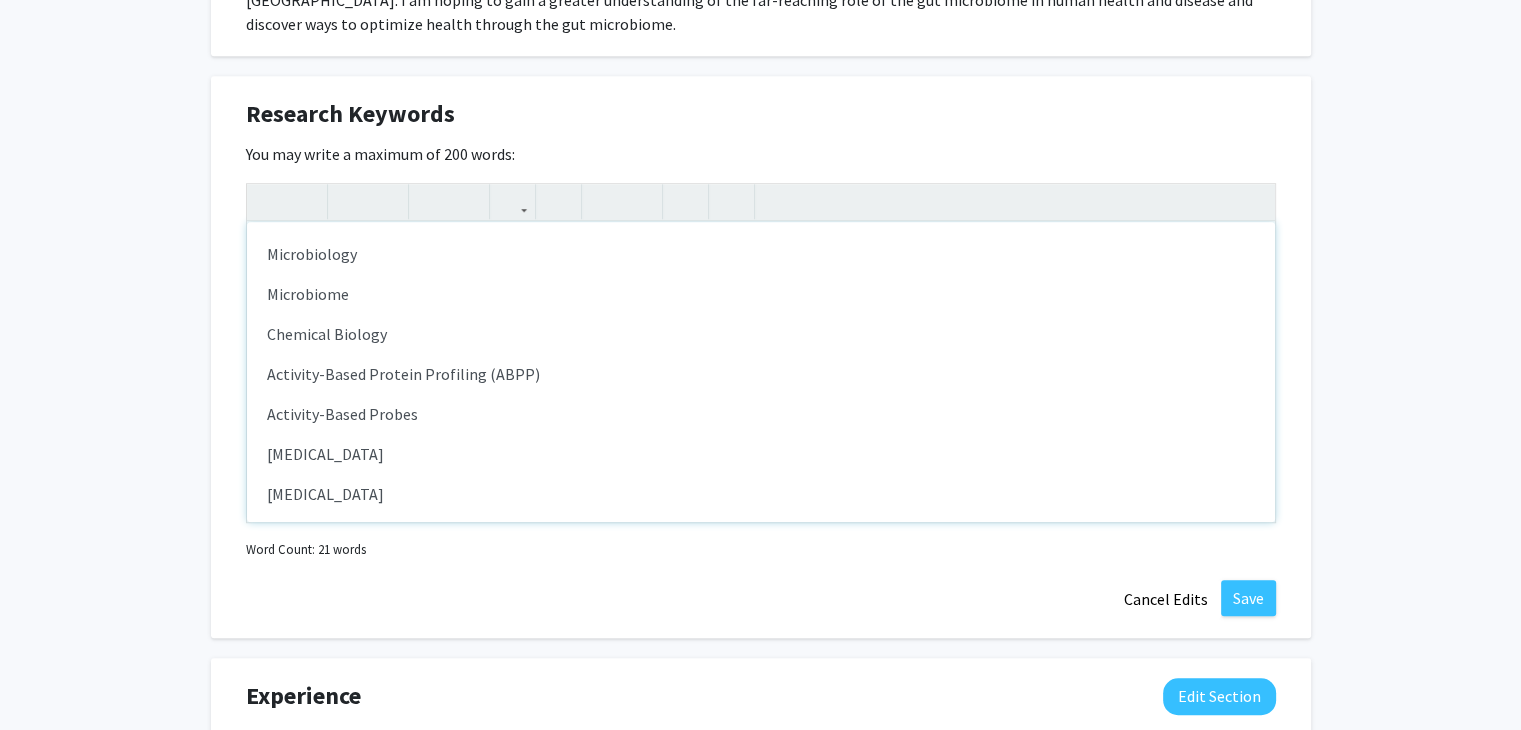 click on "Microbiology Microbiome Chemical Biology Activity-Based Protein Profiling (ABPP) Activity-Based Probes [MEDICAL_DATA] [MEDICAL_DATA] Ulcerative [MEDICAL_DATA] Metagenomics Transcriptomics Metabolomics Proteomics" at bounding box center [761, 372] 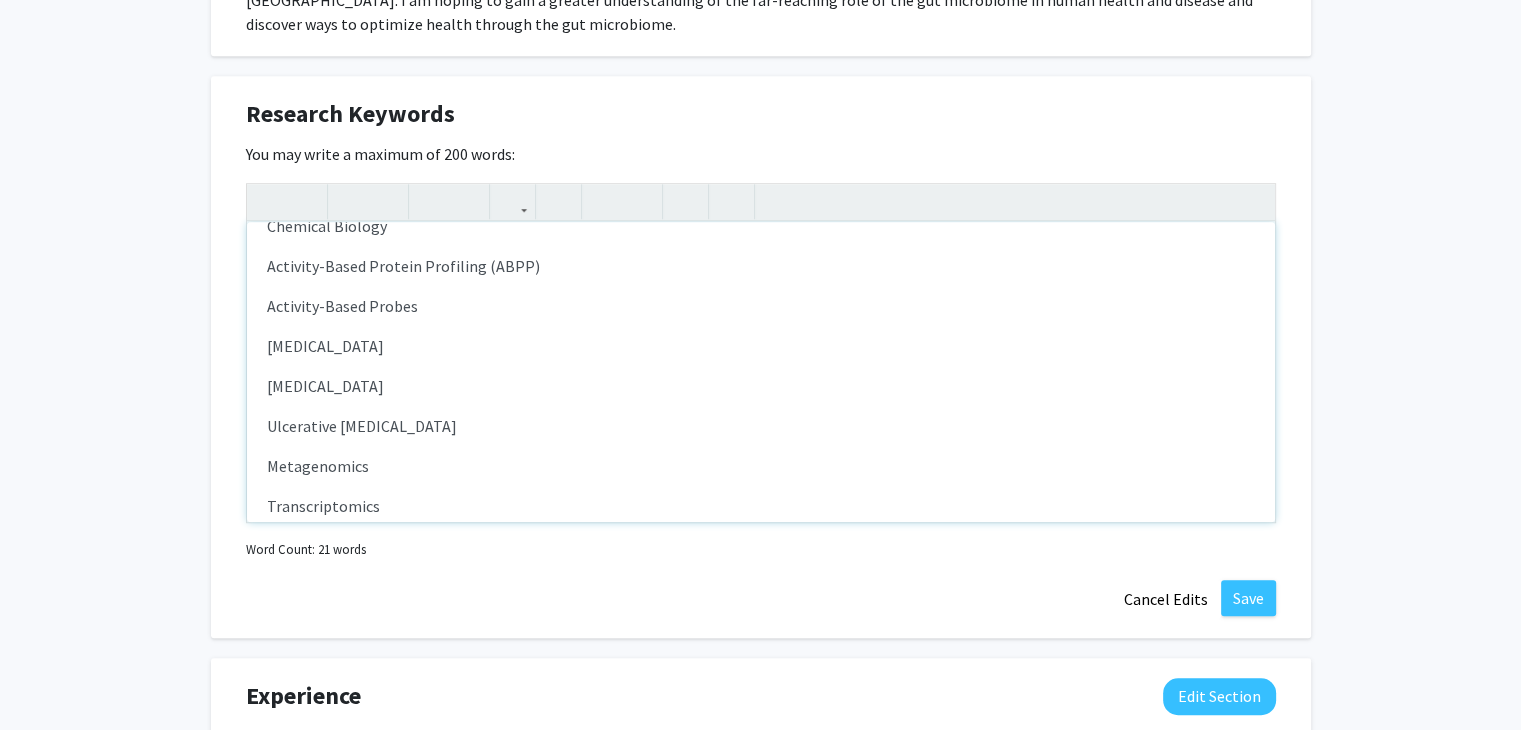 scroll, scrollTop: 108, scrollLeft: 0, axis: vertical 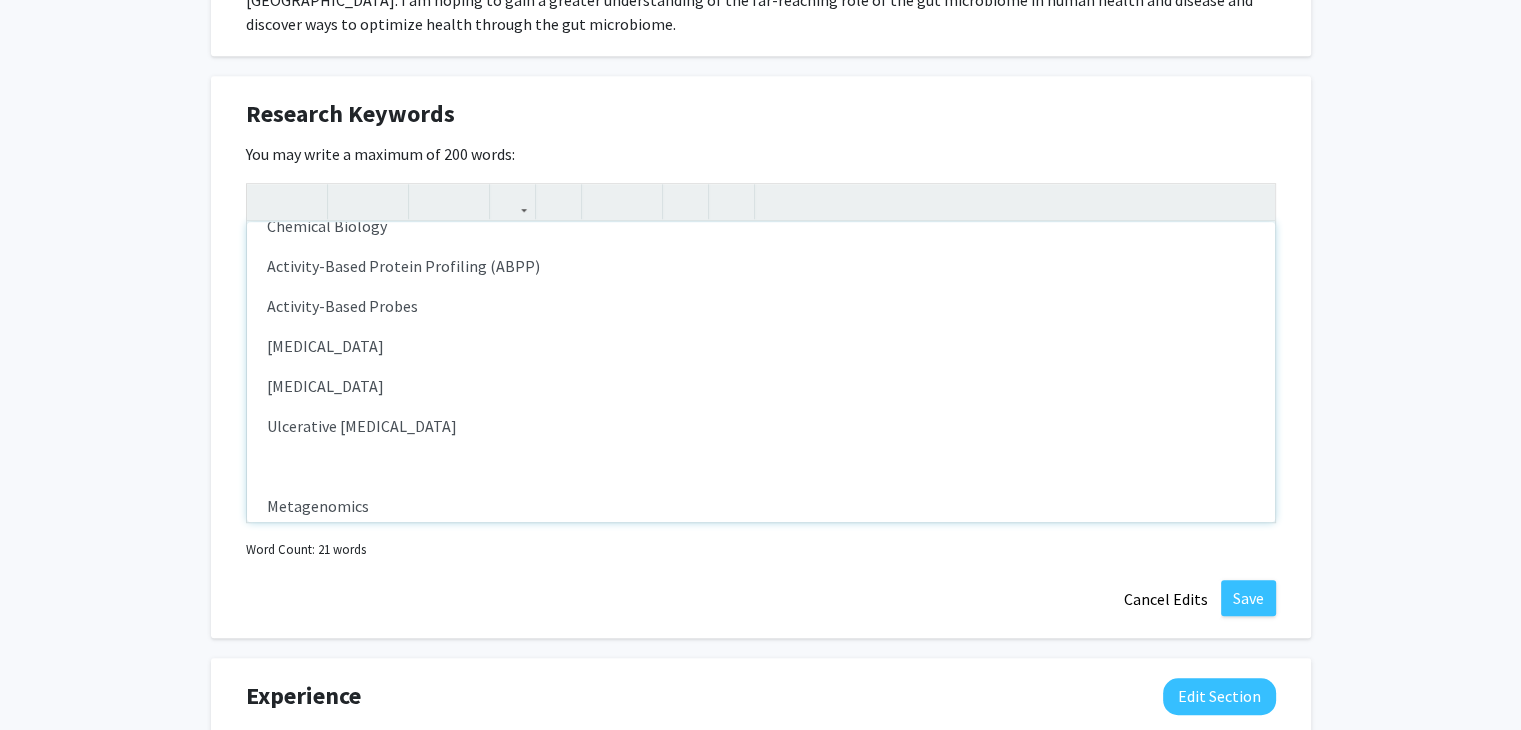 type on "<p>Microbiology</p><p>Microbiome</p><p>Chemical Biology</p><p>Activity-Based Protein Profiling (ABPP)</p><p>Activity-Based Probes</p><p>[MEDICAL_DATA]</p><p>[MEDICAL_DATA]</p><p>Ulcerative [MEDICAL_DATA]</p><p>Omics</p><p>Metagenomics</p><p>Transcriptomics</p><p>Metabolomics</p><p>Proteomics</p>" 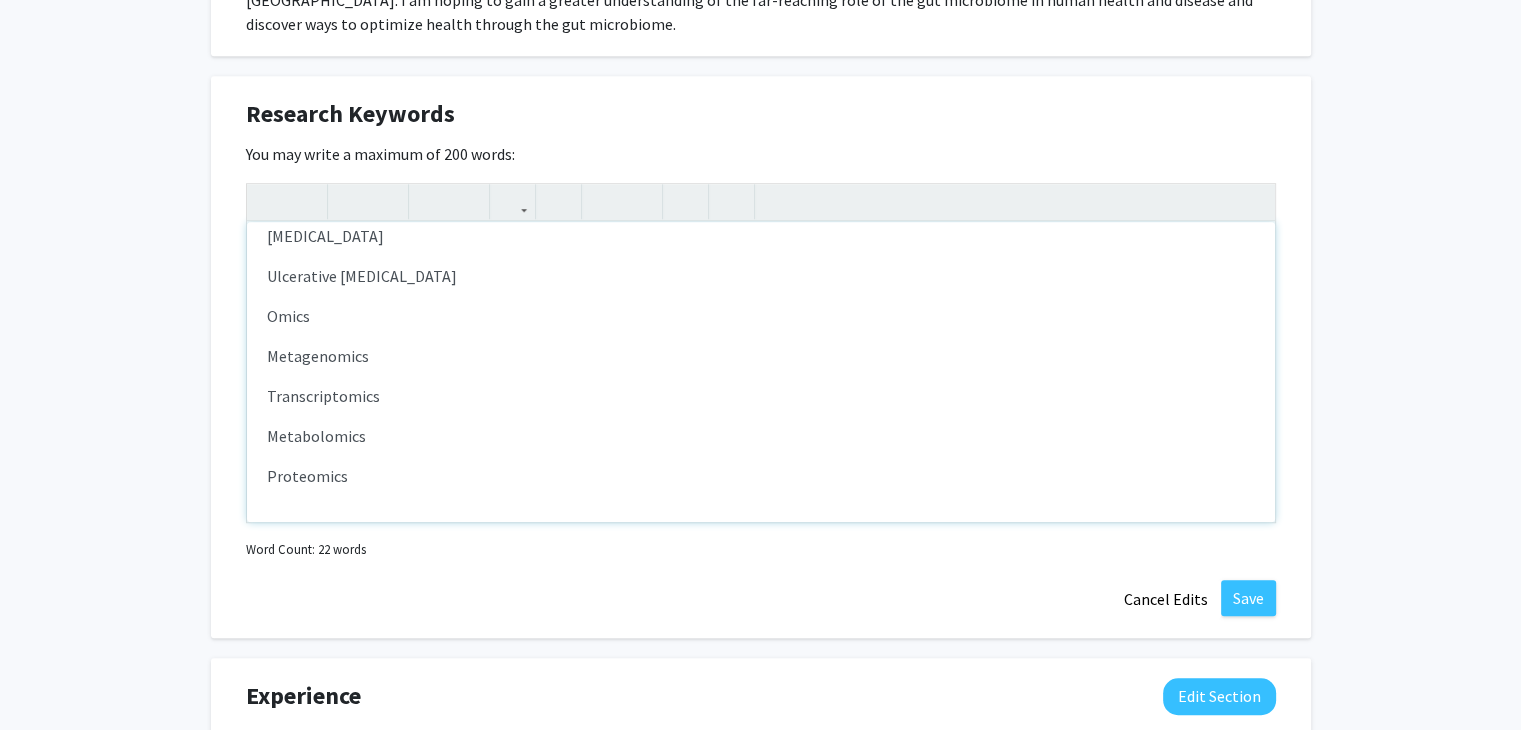 scroll, scrollTop: 259, scrollLeft: 0, axis: vertical 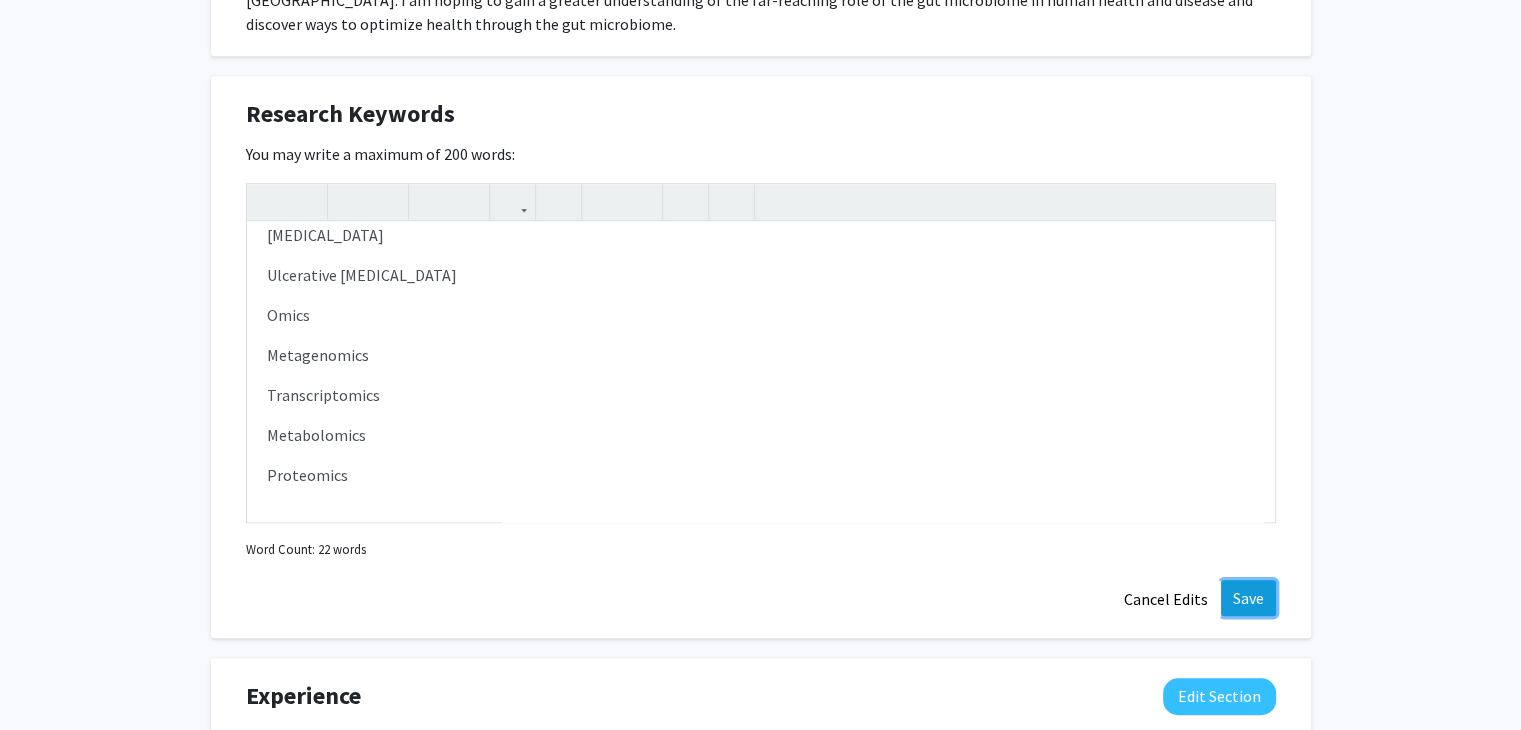 click on "Save" 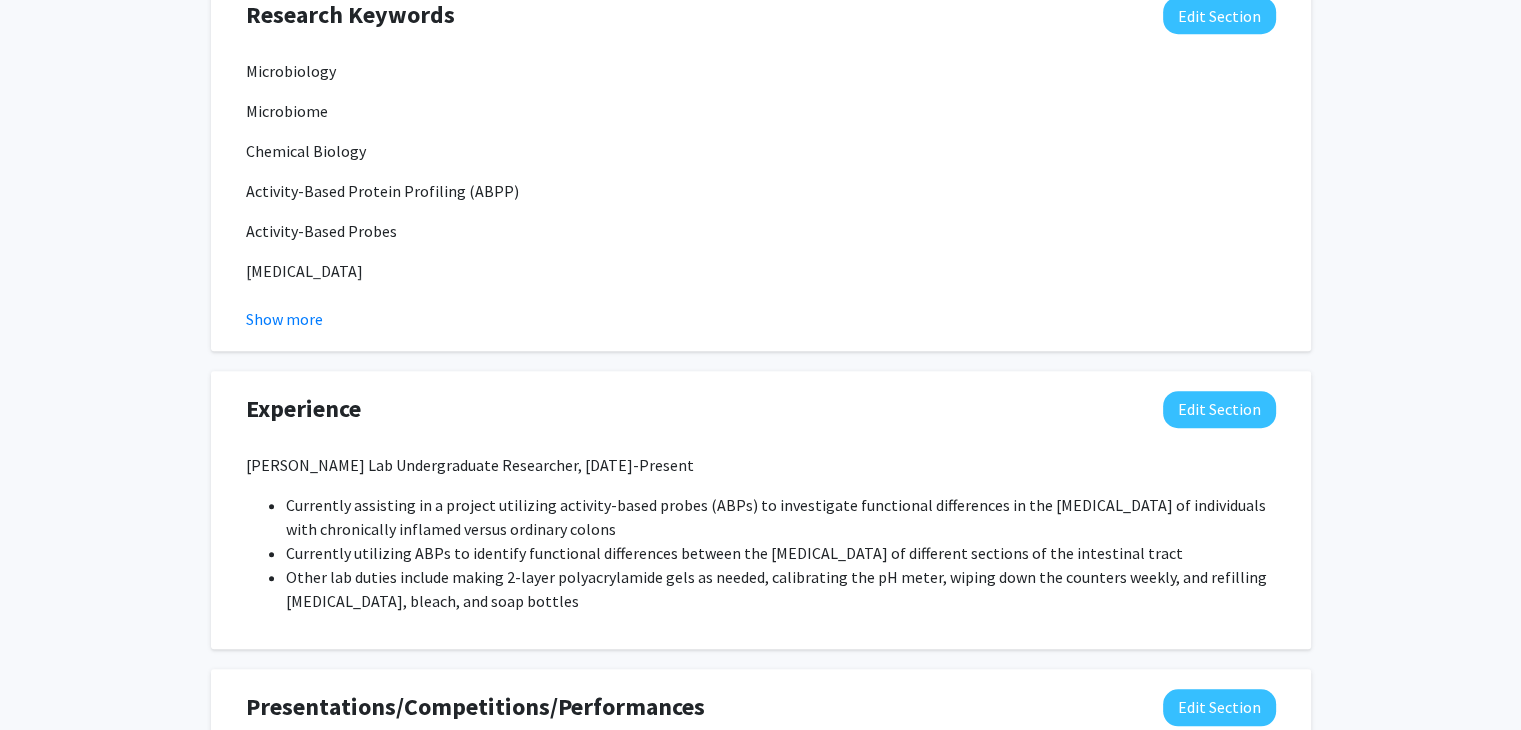 scroll, scrollTop: 1590, scrollLeft: 0, axis: vertical 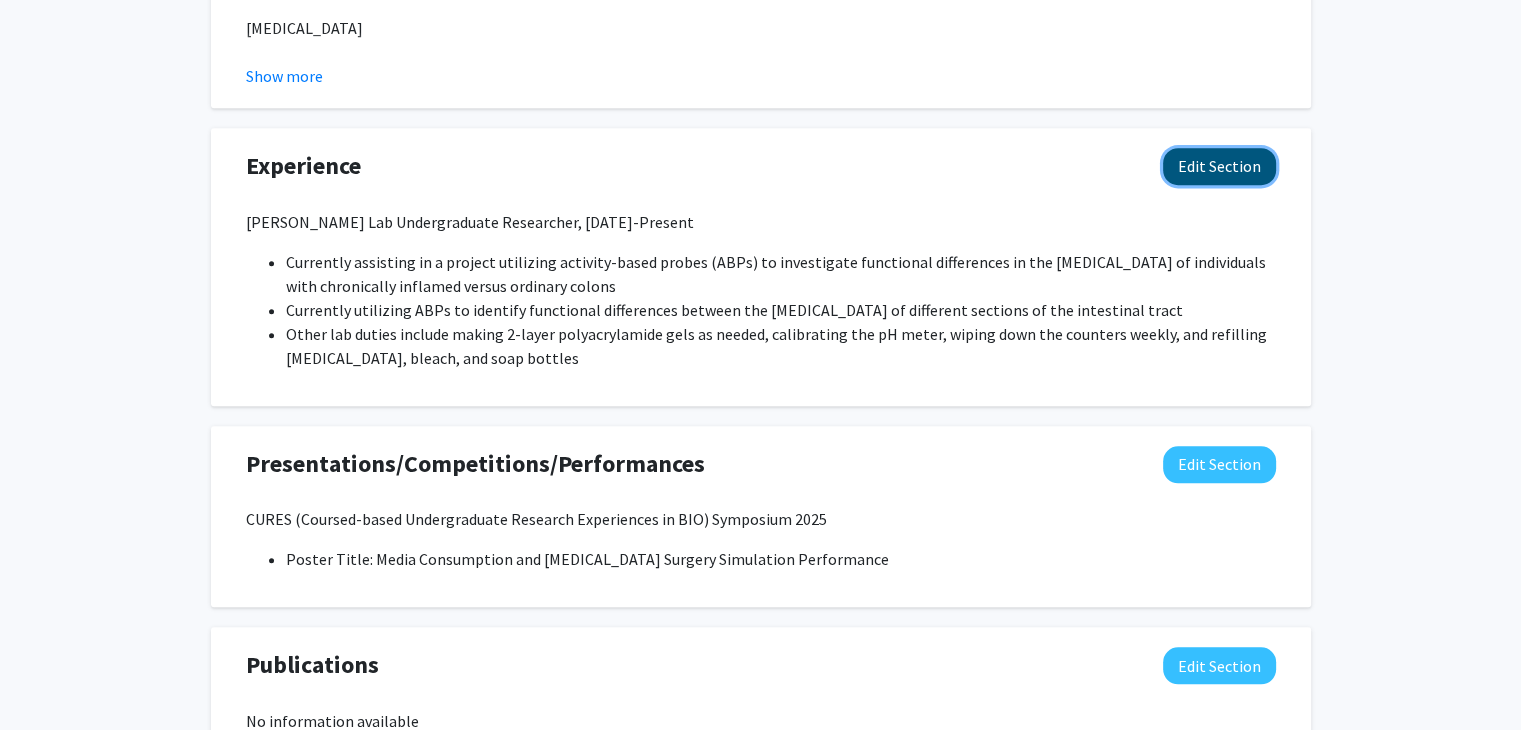 click on "Edit Section" 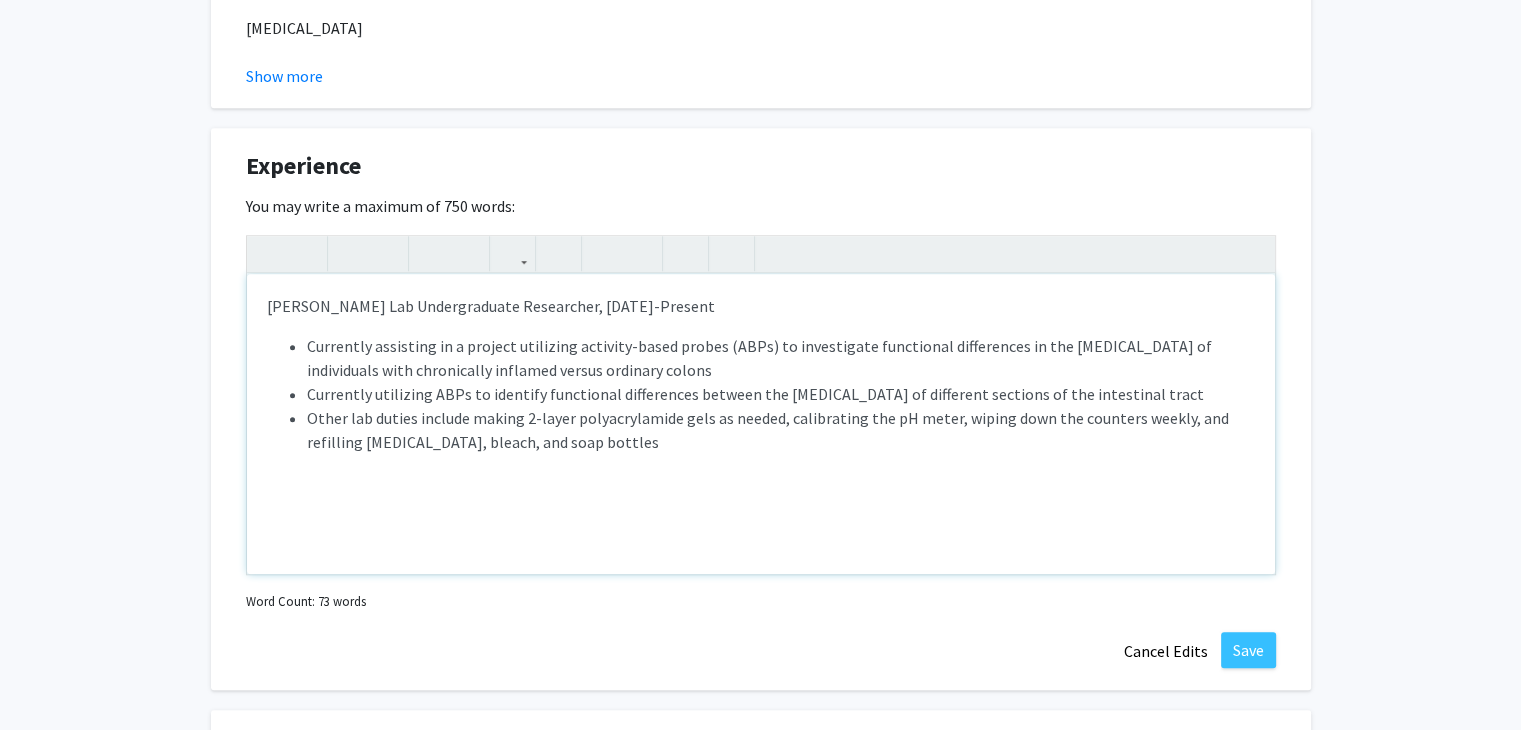 click on "Other lab duties include making 2-layer polyacrylamide gels as needed, calibrating the pH meter, wiping down the counters weekly, and refilling [MEDICAL_DATA], bleach, and soap bottles" at bounding box center [781, 430] 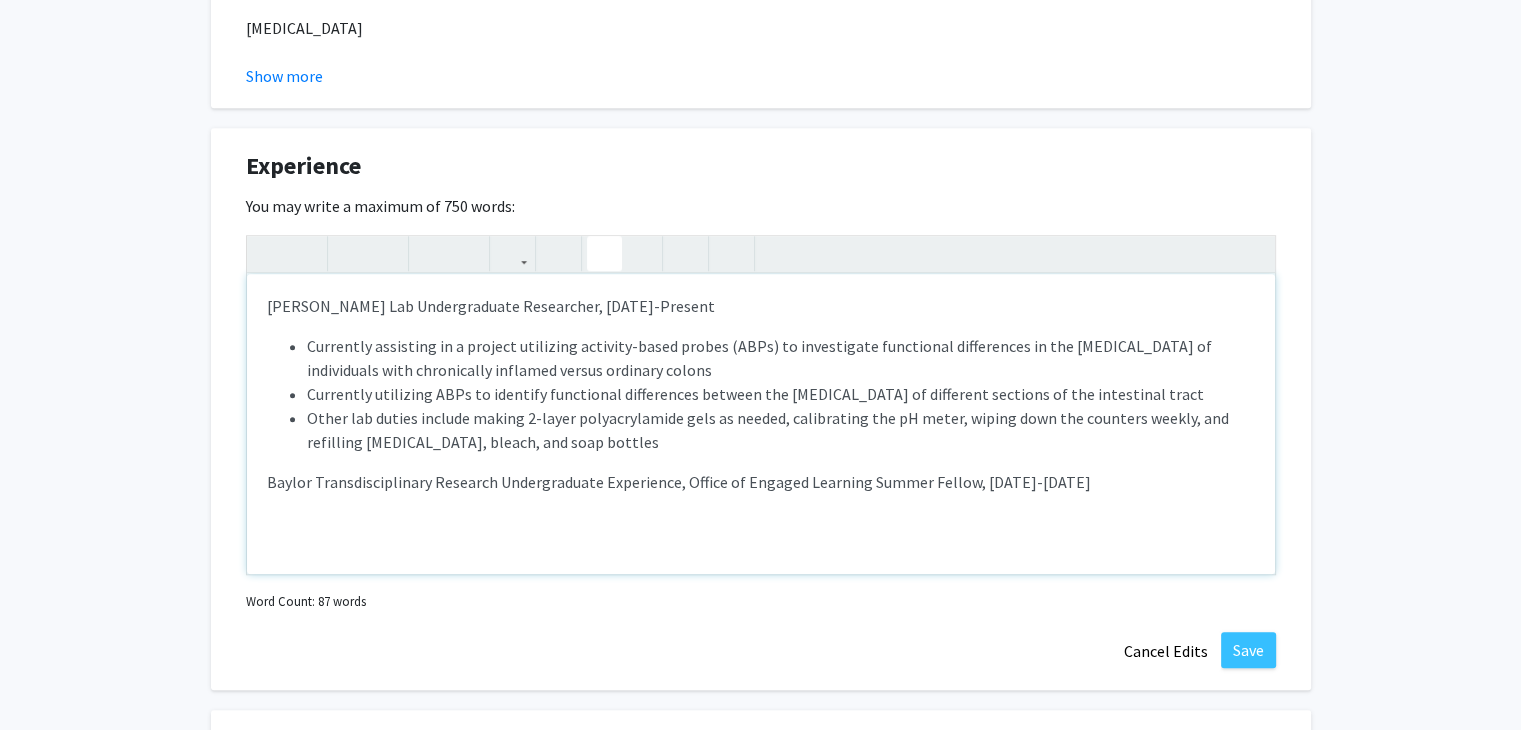 click 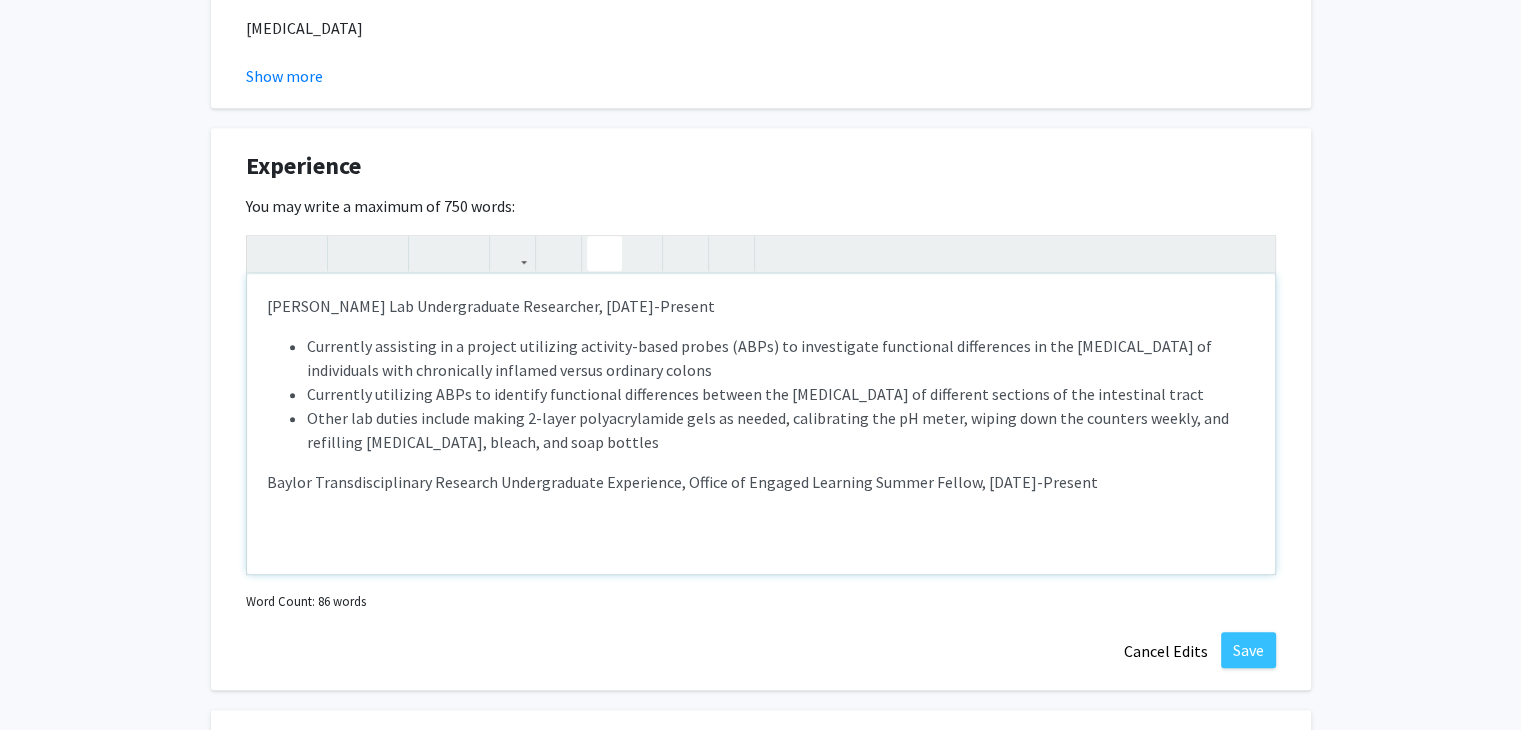 click 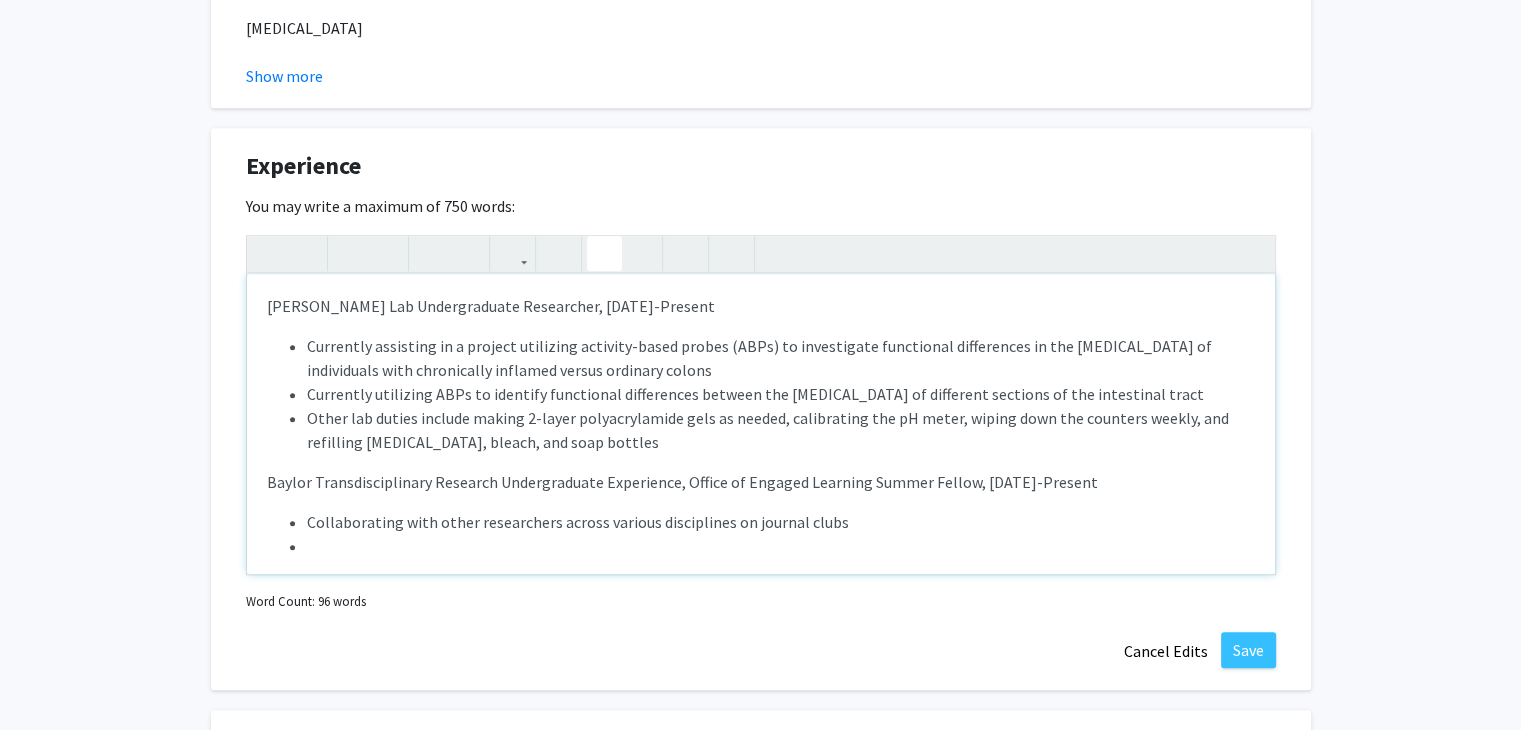 click on "Collaborating with other researchers across various disciplines on journal clubs" at bounding box center [781, 522] 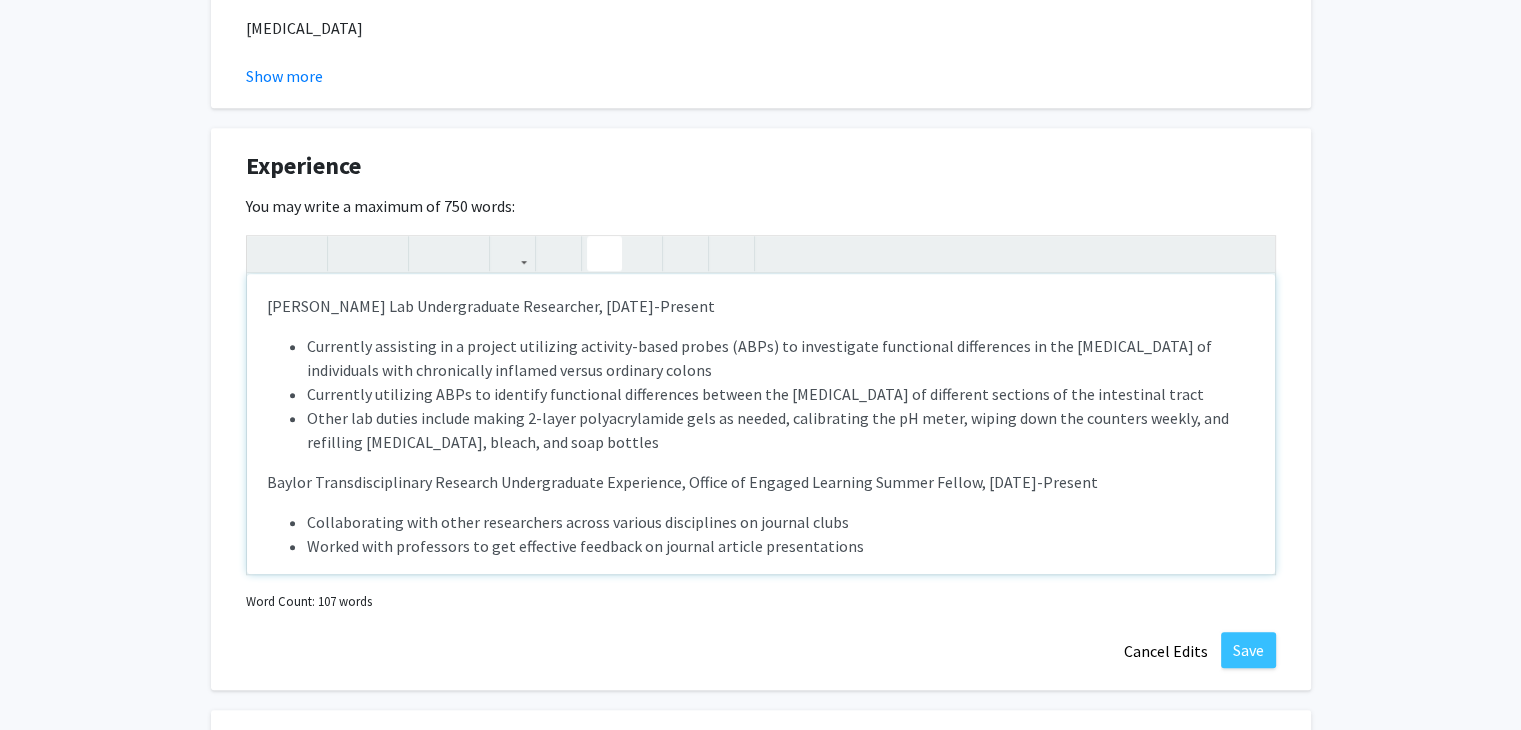 click on "Worked with professors to get effective feedback on journal article presentations" at bounding box center (781, 546) 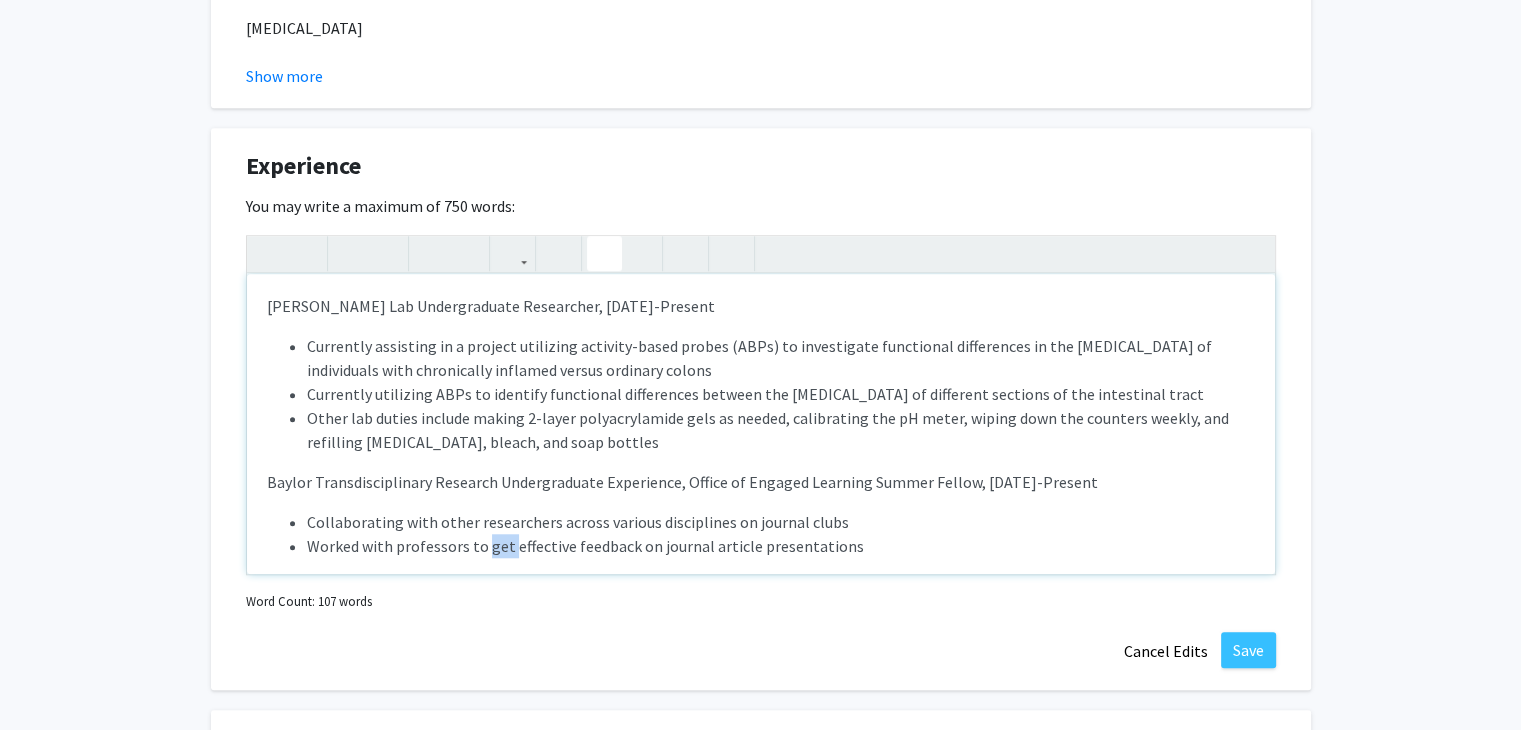 click on "Worked with professors to get effective feedback on journal article presentations" at bounding box center [781, 546] 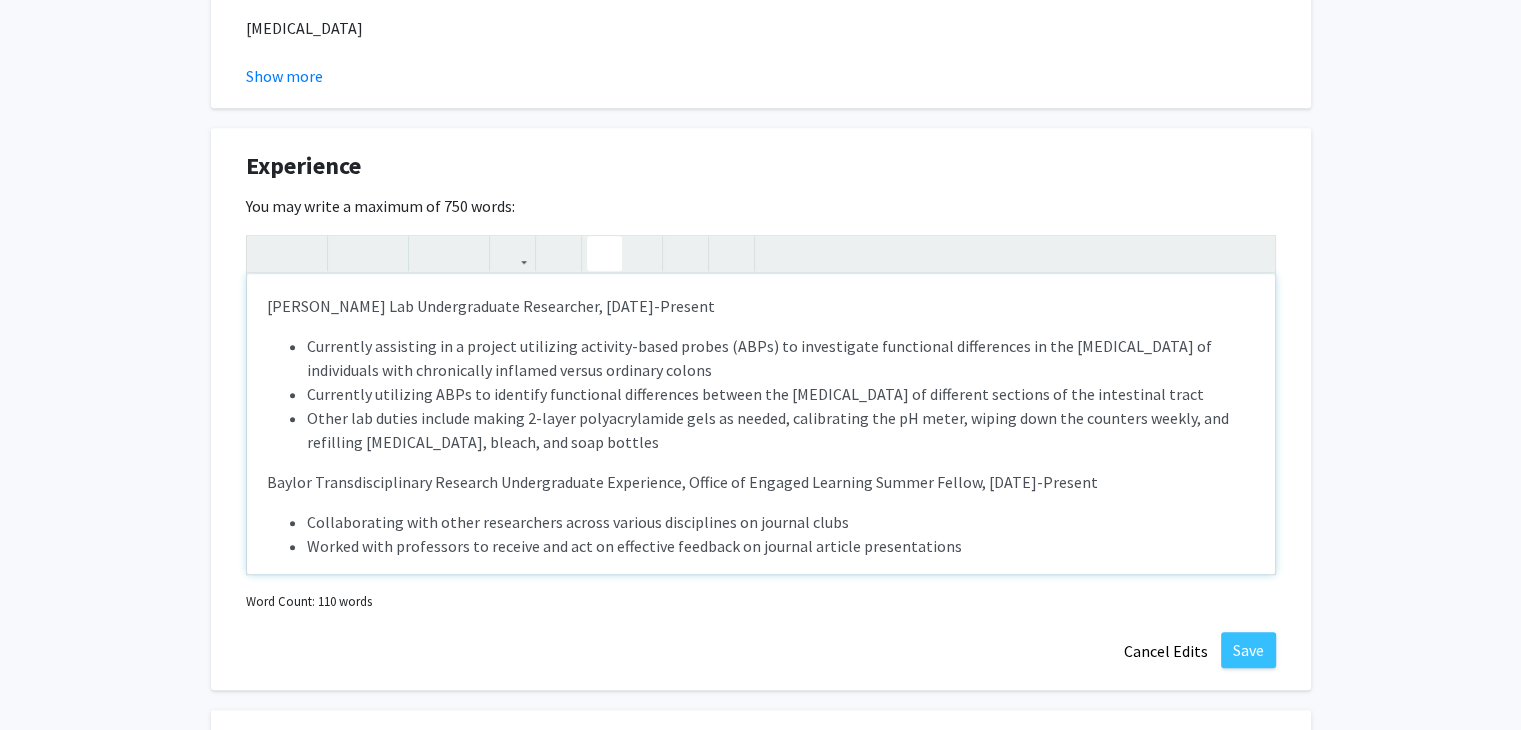 click on "Worked with professors to receive and act on effective feedback on journal article presentations" at bounding box center (781, 546) 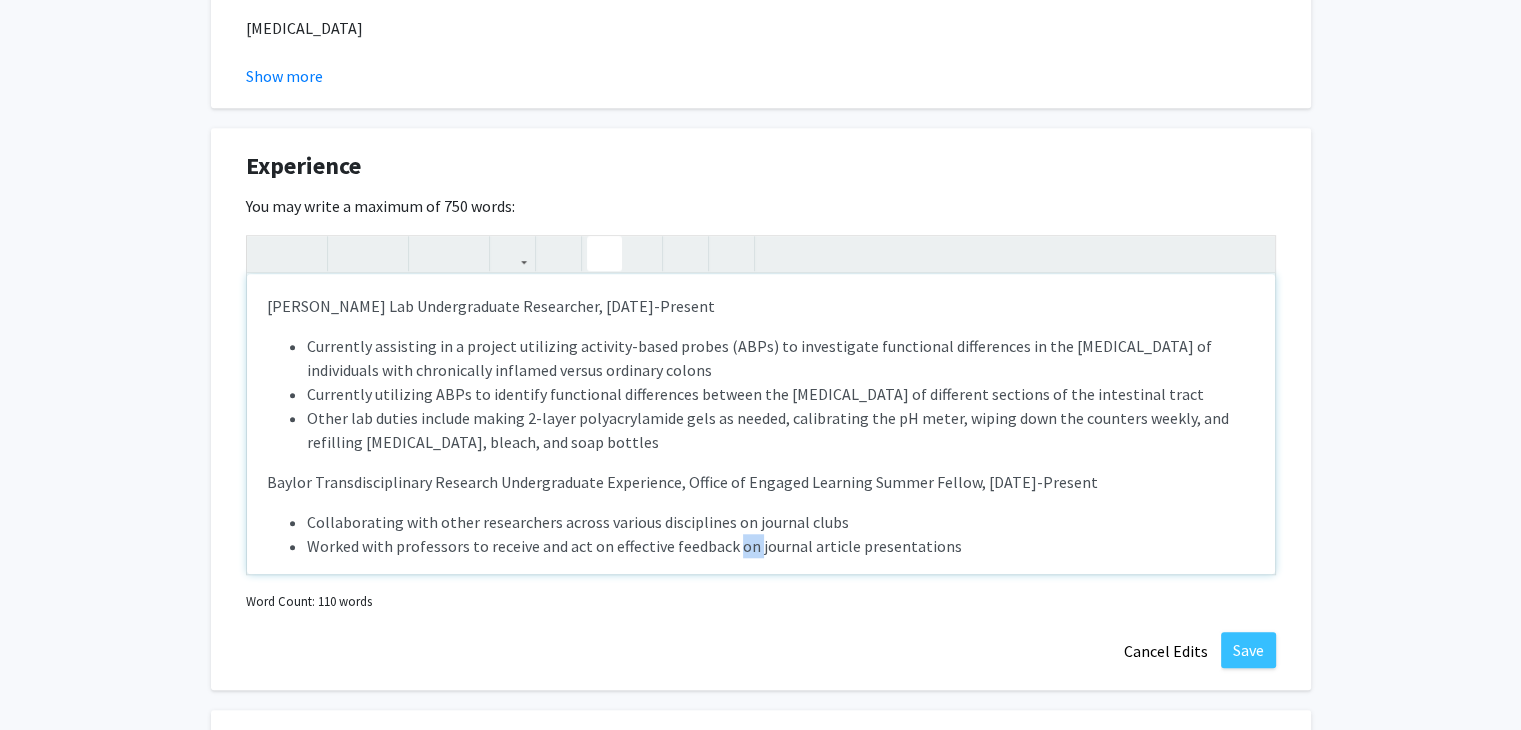 click on "Worked with professors to receive and act on effective feedback on journal article presentations" at bounding box center [781, 546] 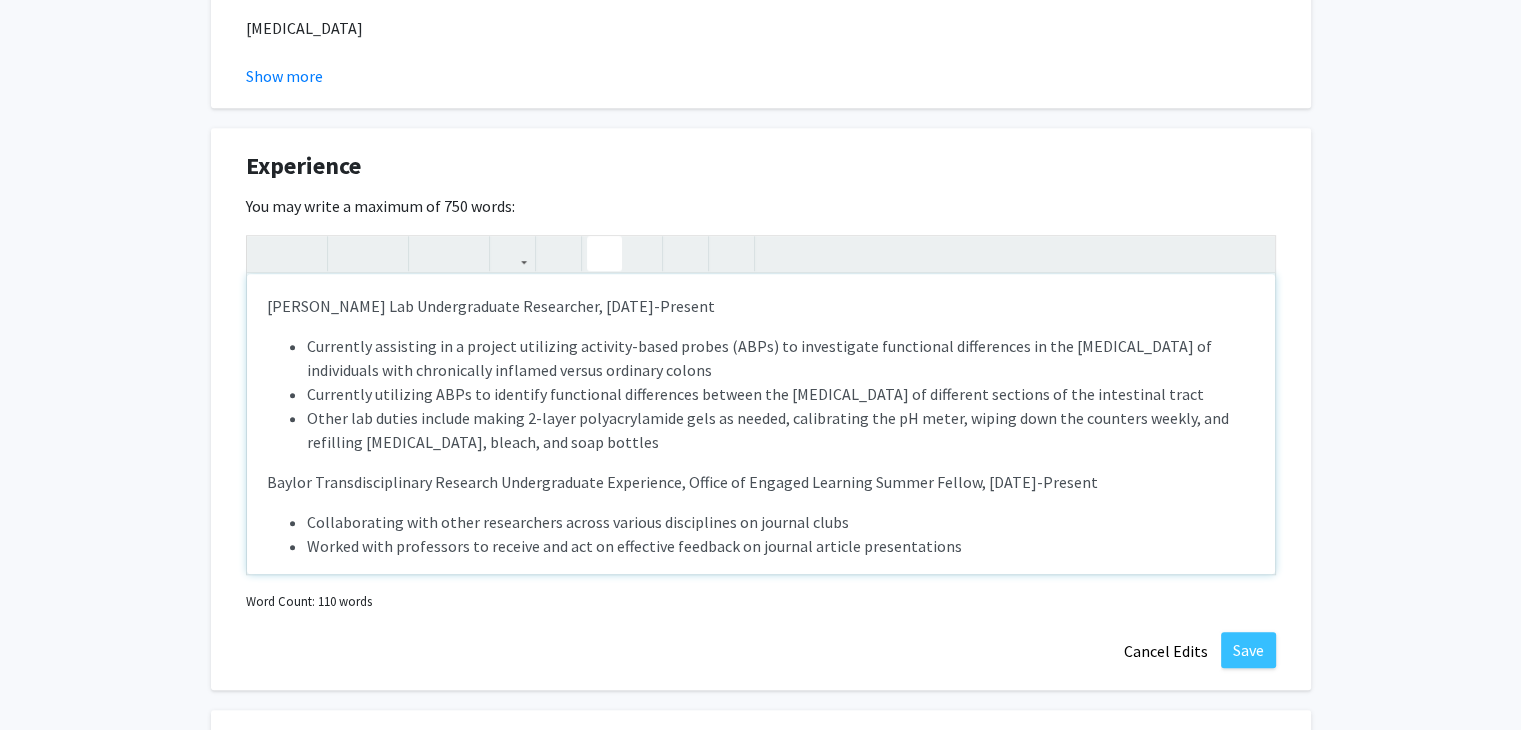 click on "Worked with professors to receive and act on effective feedback on journal article presentations" at bounding box center (781, 546) 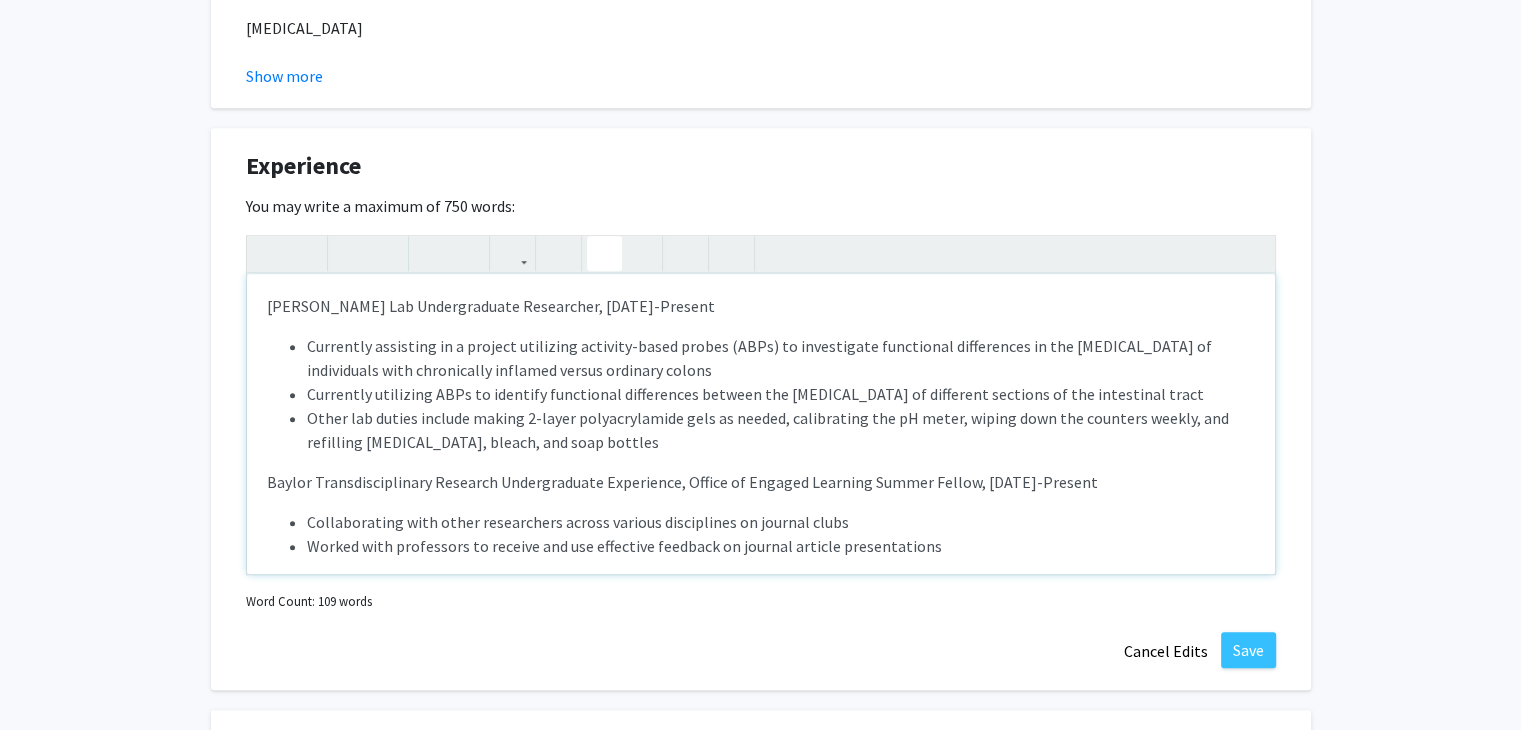 click on "Worked with professors to receive and use effective feedback on journal article presentations" at bounding box center (781, 546) 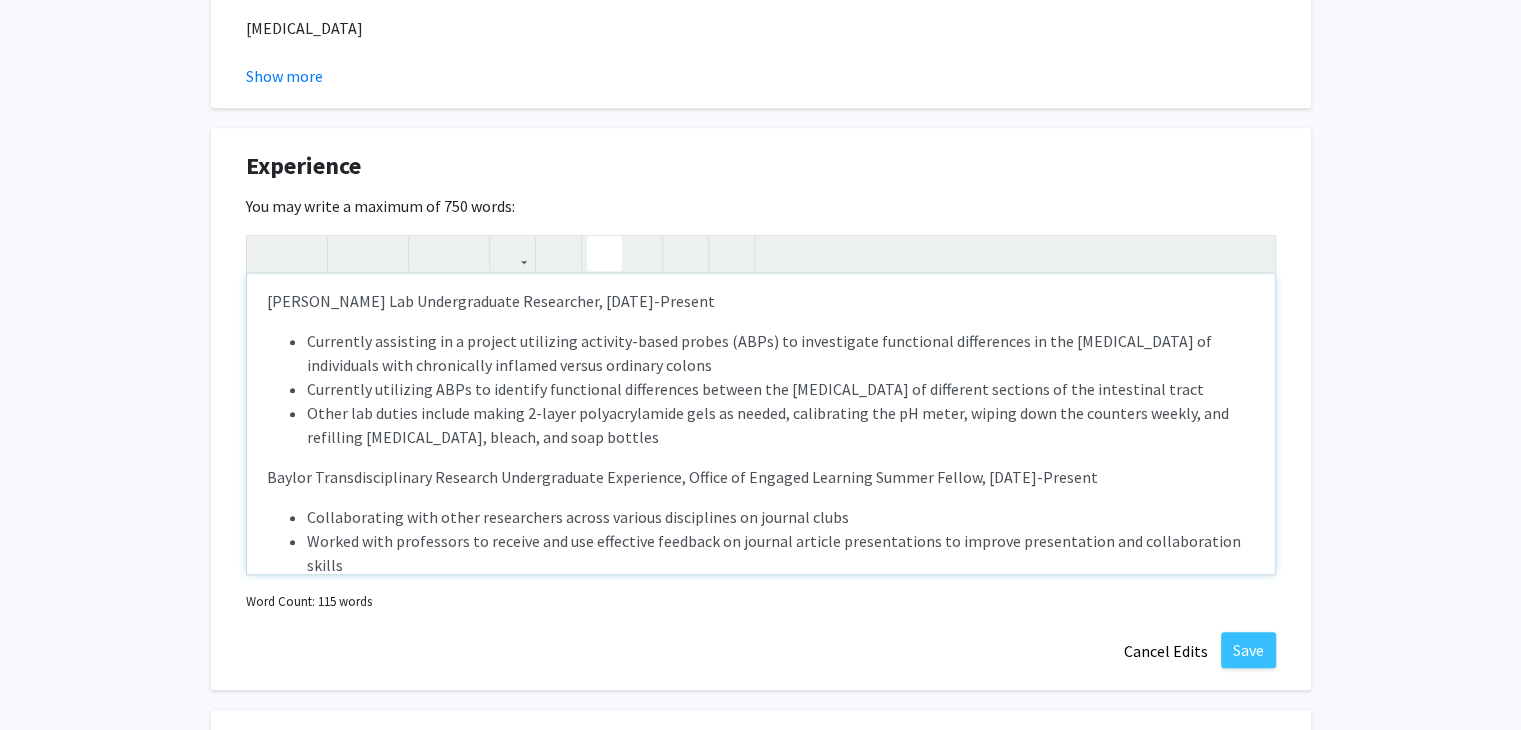 scroll, scrollTop: 44, scrollLeft: 0, axis: vertical 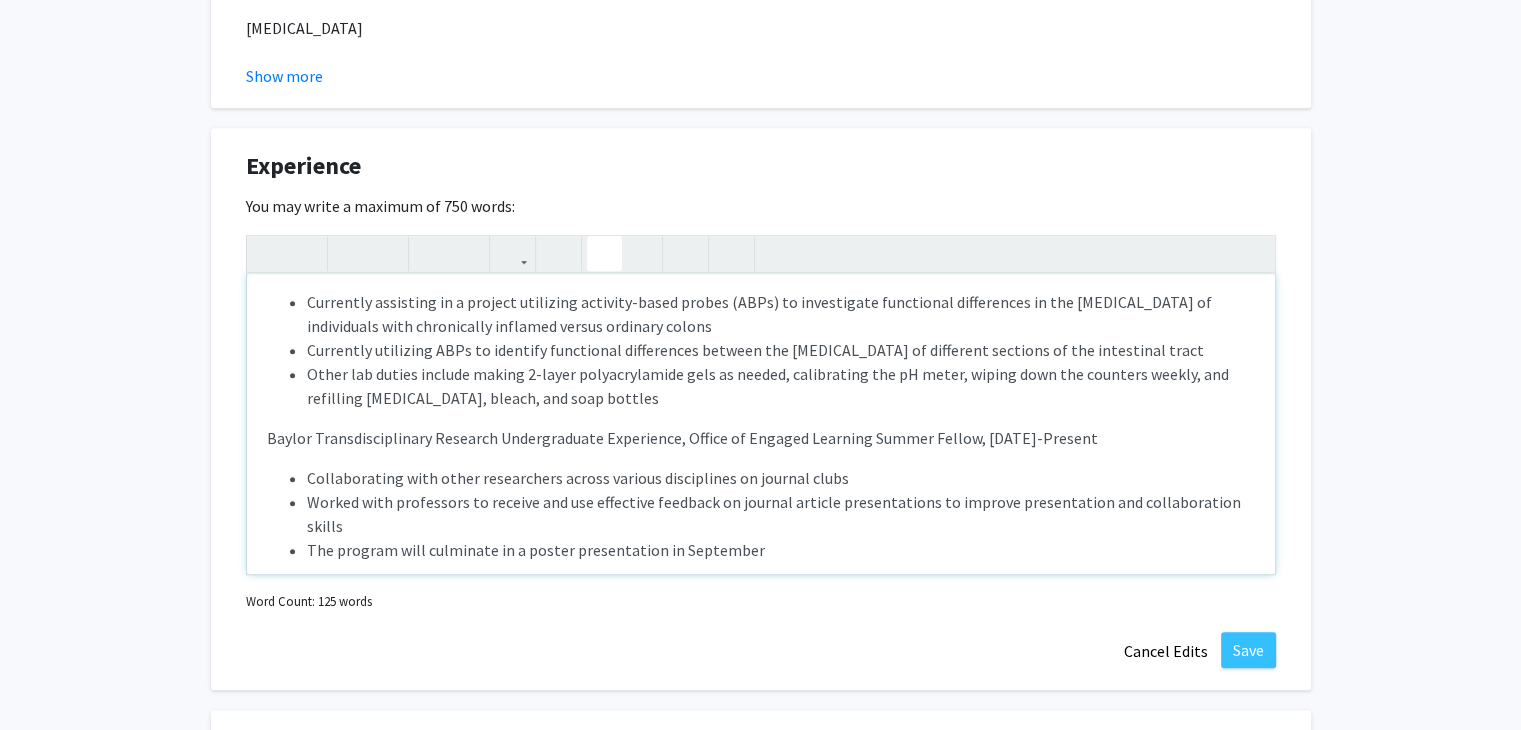 click on "The program will culminate in a poster presentation in September" at bounding box center (781, 550) 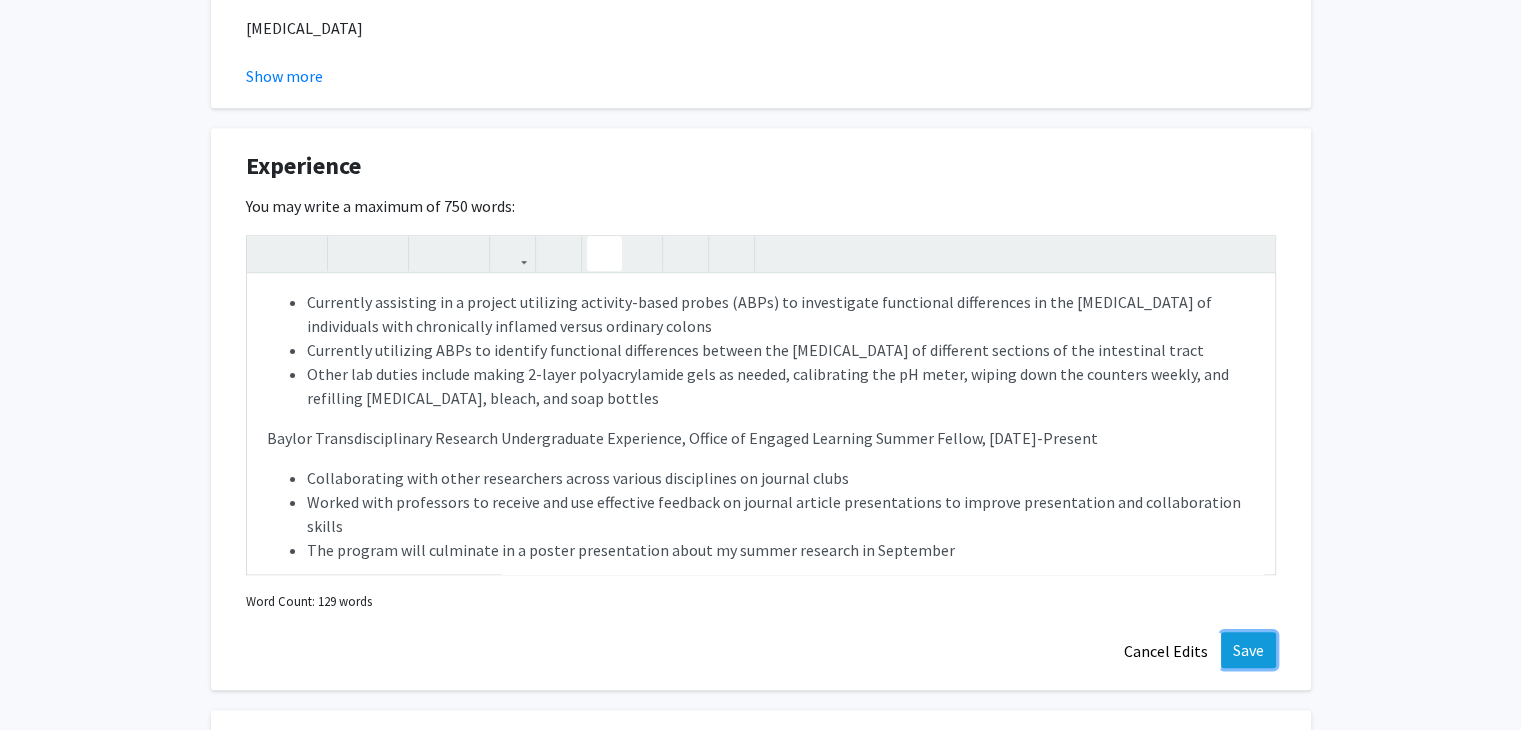 click on "Save" 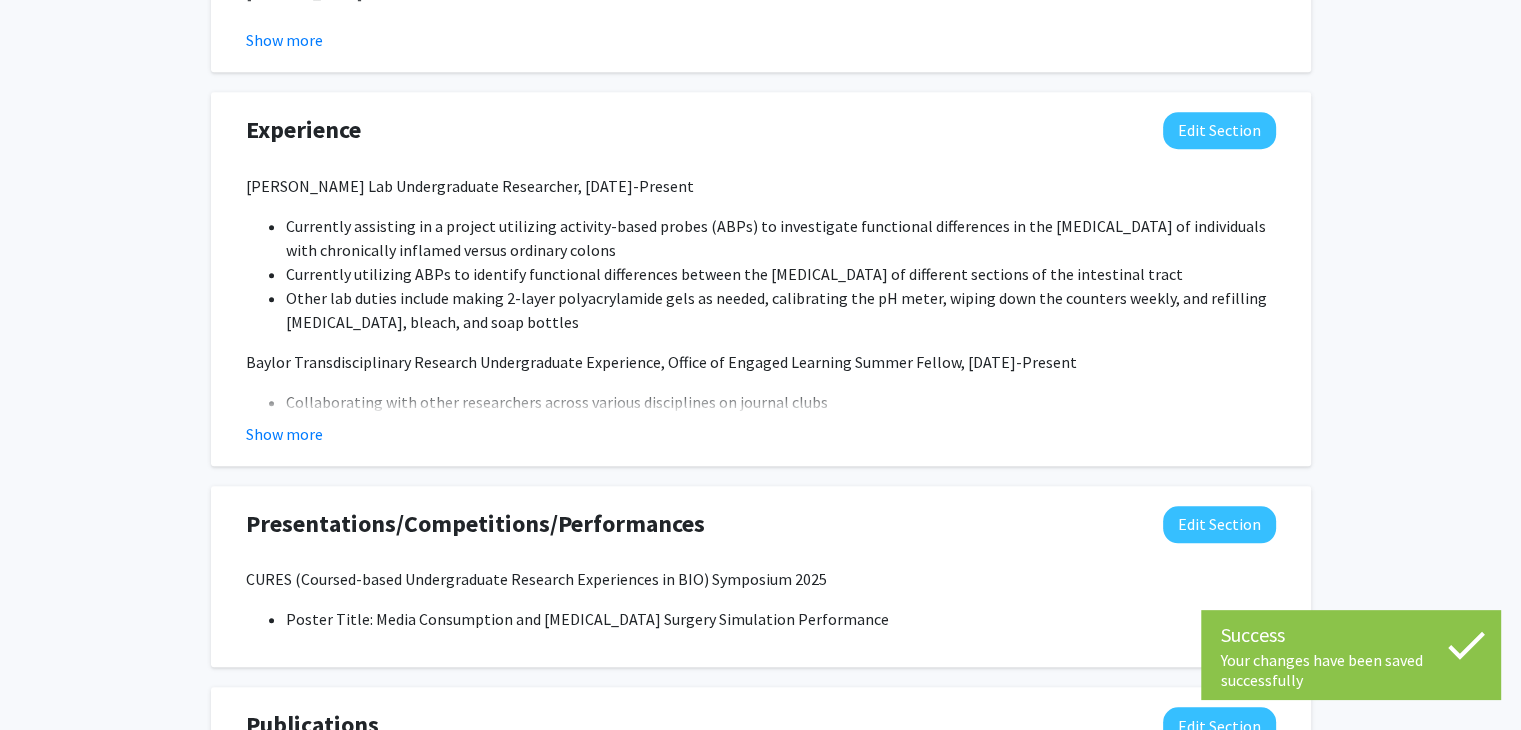 scroll, scrollTop: 1627, scrollLeft: 0, axis: vertical 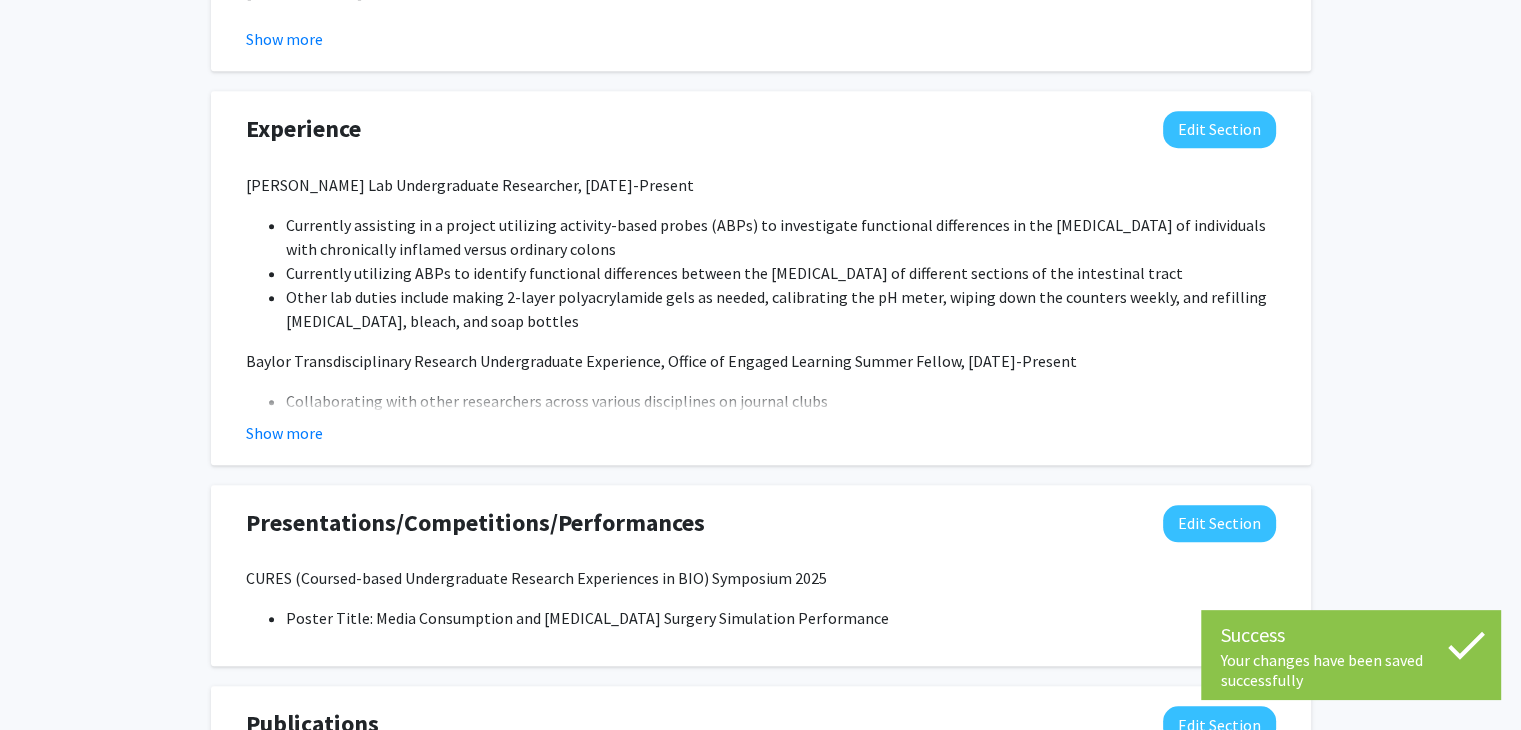 click on "Show more" 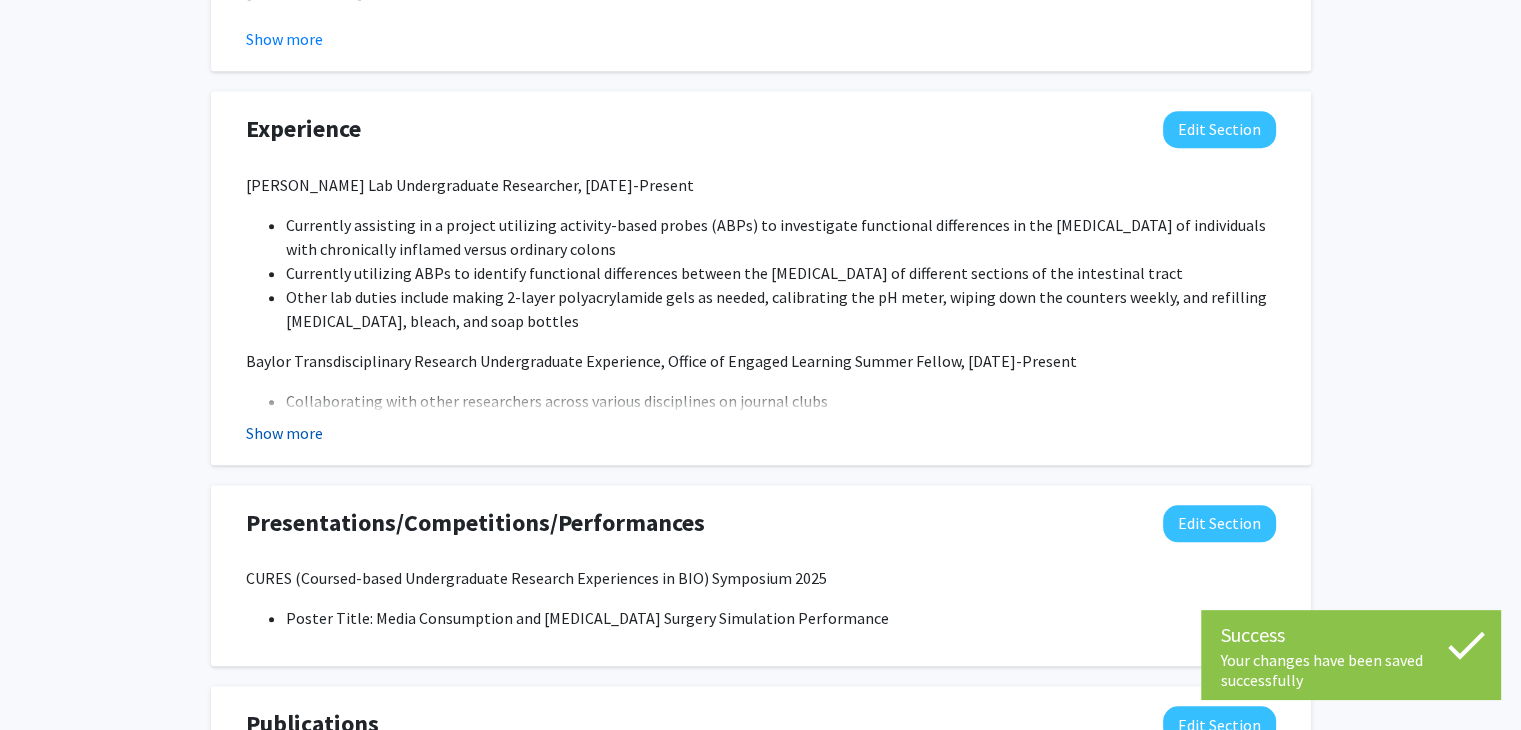 click on "Show more" 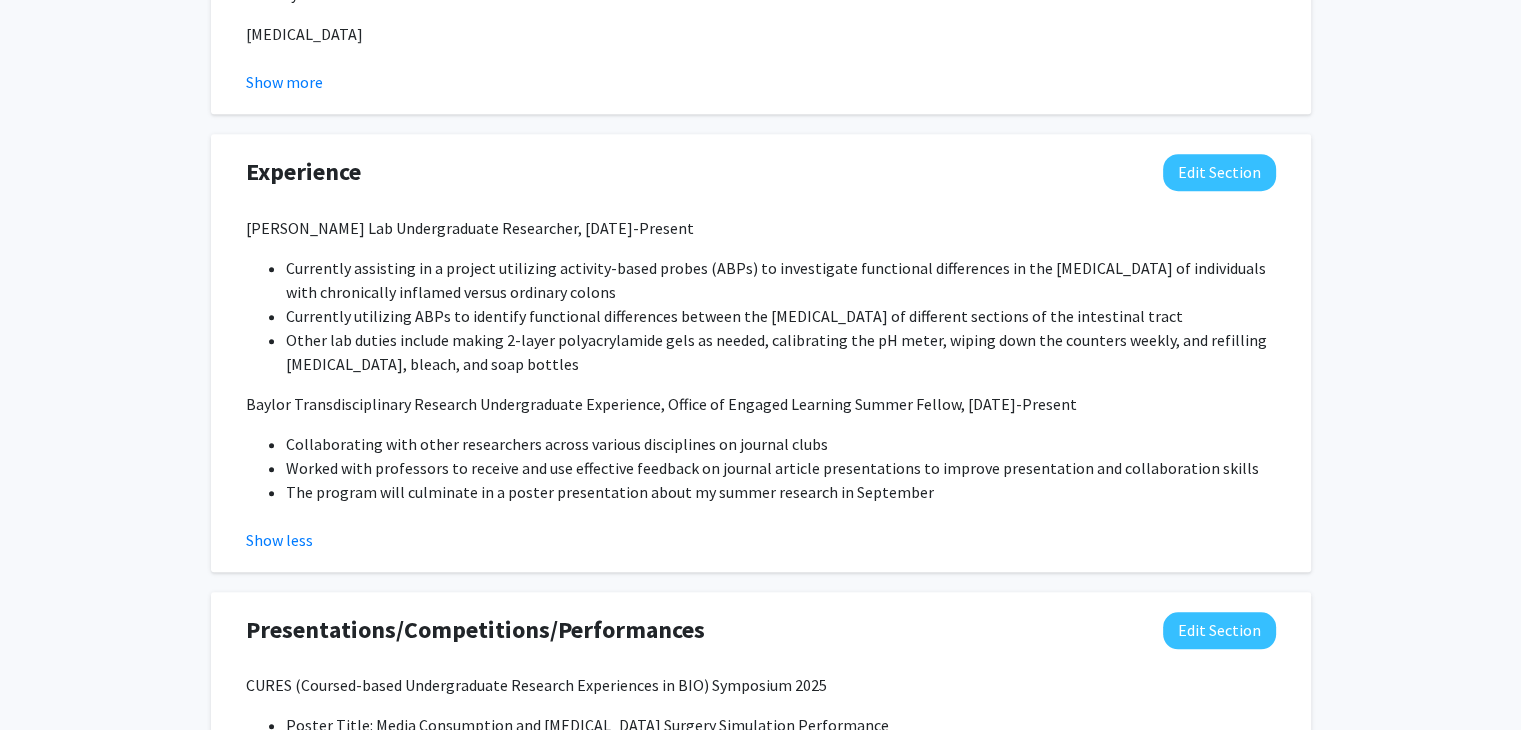 scroll, scrollTop: 1580, scrollLeft: 0, axis: vertical 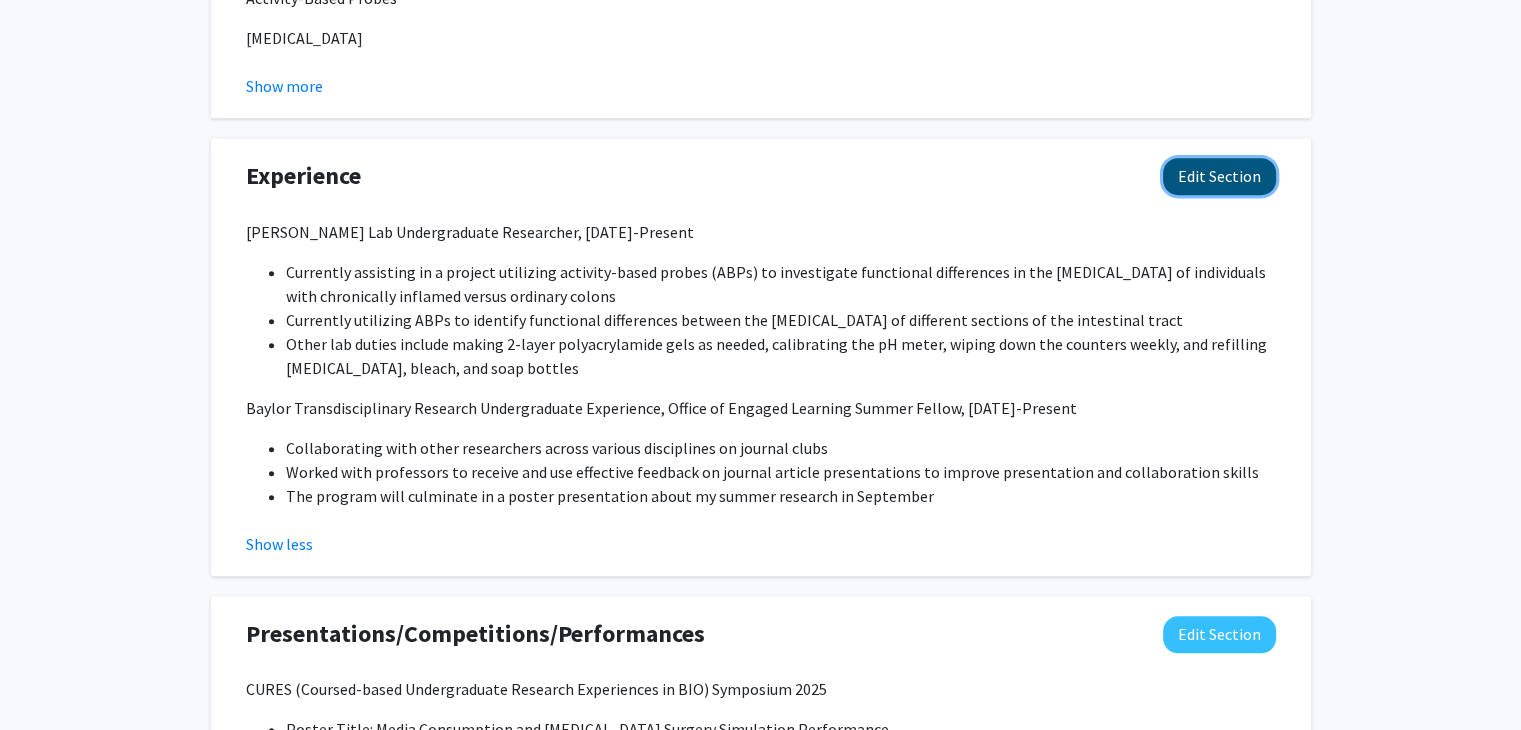 click on "Edit Section" 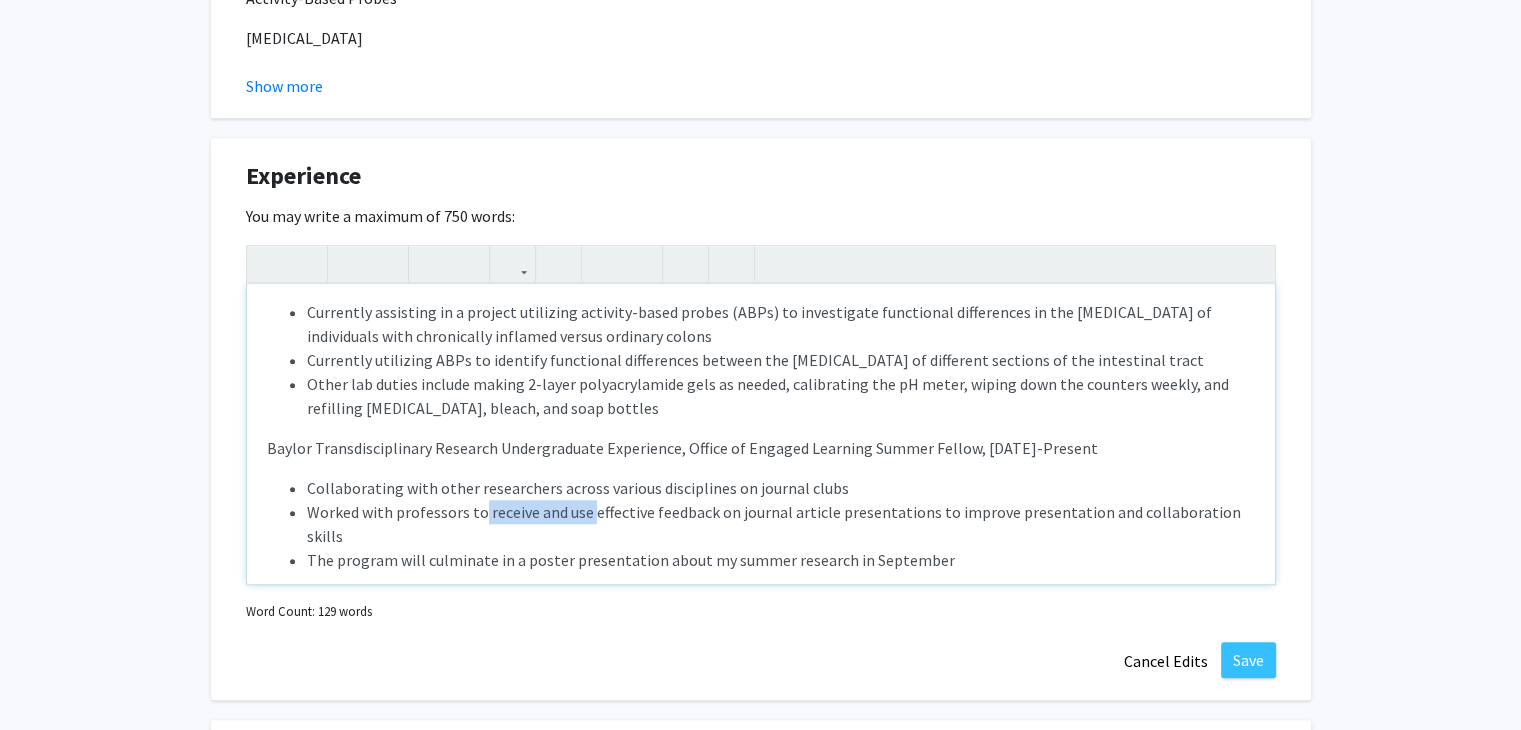 drag, startPoint x: 588, startPoint y: 517, endPoint x: 480, endPoint y: 518, distance: 108.00463 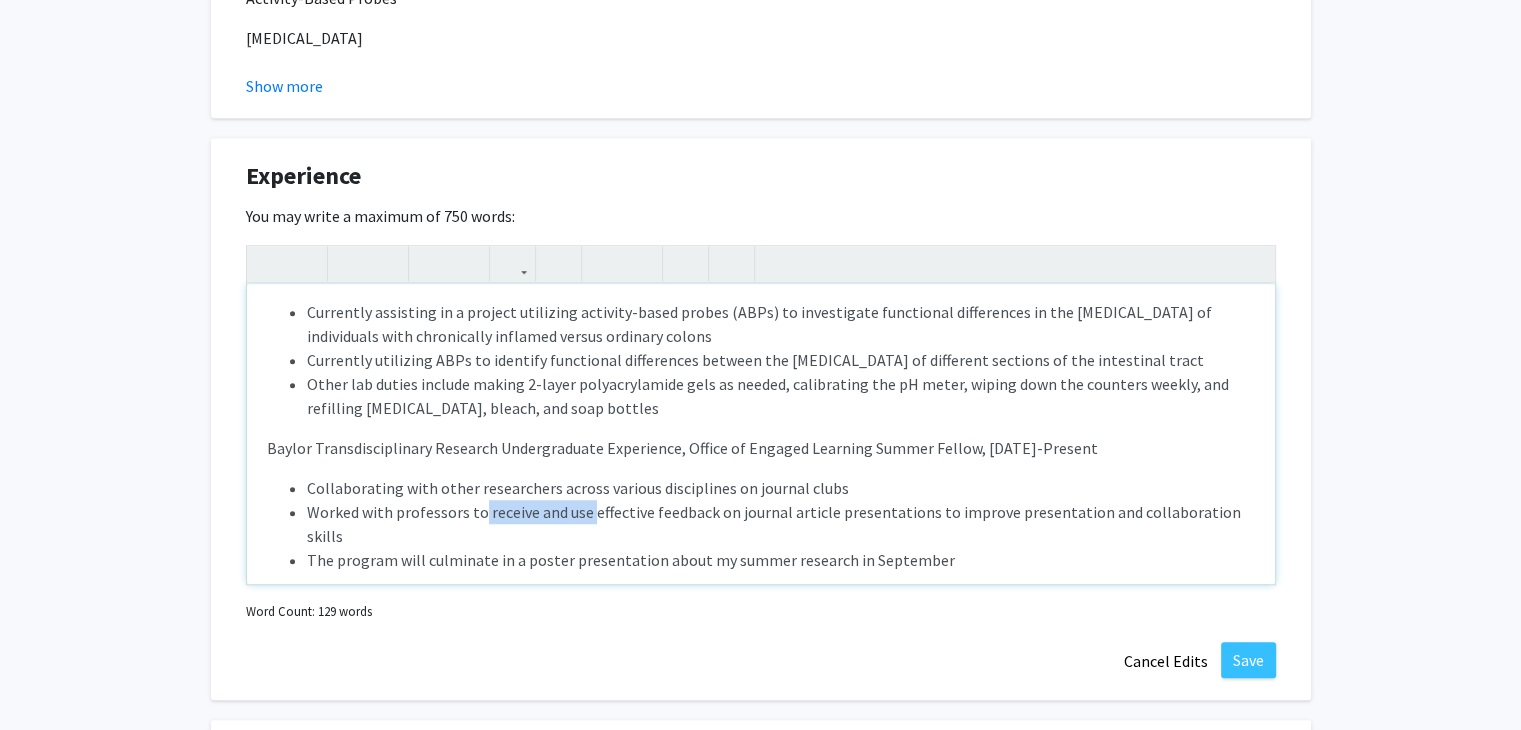 click on "Worked with professors to receive and use effective feedback on journal article presentations to improve presentation and collaboration skills" at bounding box center (781, 524) 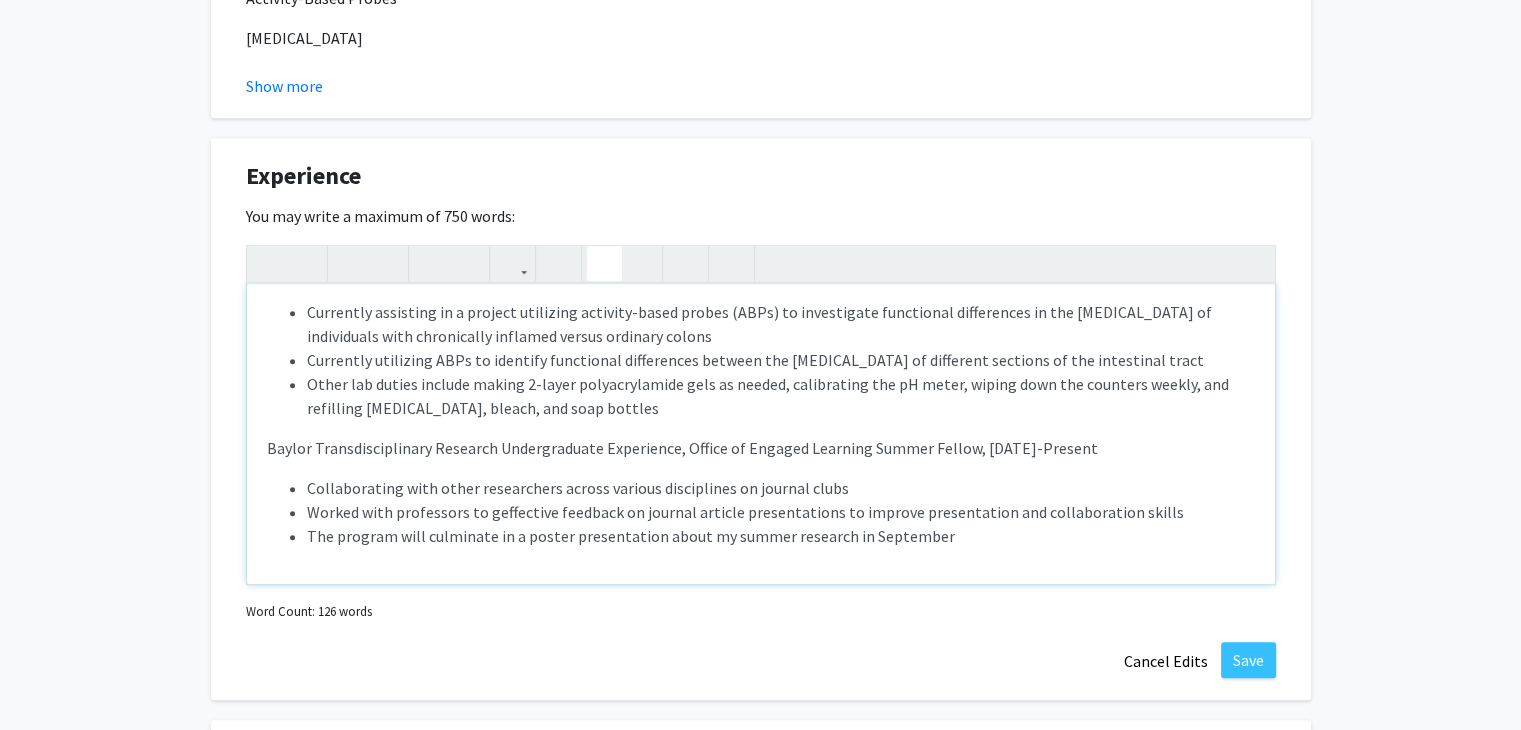 type on "<p>[PERSON_NAME] Lab Undergraduate Researcher, [DATE]-Present</p><ul><li>Currently assisting in a project utilizing activity-based probes (ABPs) to investigate functional differences in the [MEDICAL_DATA] of individuals with chronically inflamed versus ordinary colons</li><li>Currently utilizing ABPs to identify functional differences between the [MEDICAL_DATA] of different sections of the intestinal tract</li><li>Other lab duties include making 2-layer polyacrylamide gels as needed, calibrating the pH meter, wiping down the counters weekly, and refilling [MEDICAL_DATA], bleach, and soap bottles</li></ul><p>Baylor Transdisciplinary Research Undergraduate Experience, Office of Engaged Learning Summer Fellow, [DATE]-Present</p><p><ul><li>Collaborating with other researchers across various disciplines on journal clubs</li><li>Worked with professors to gain effective feedback on journal article presentations to improve presentation and collaboration skills</li><li>The program will culminate in a poster presentation about m..." 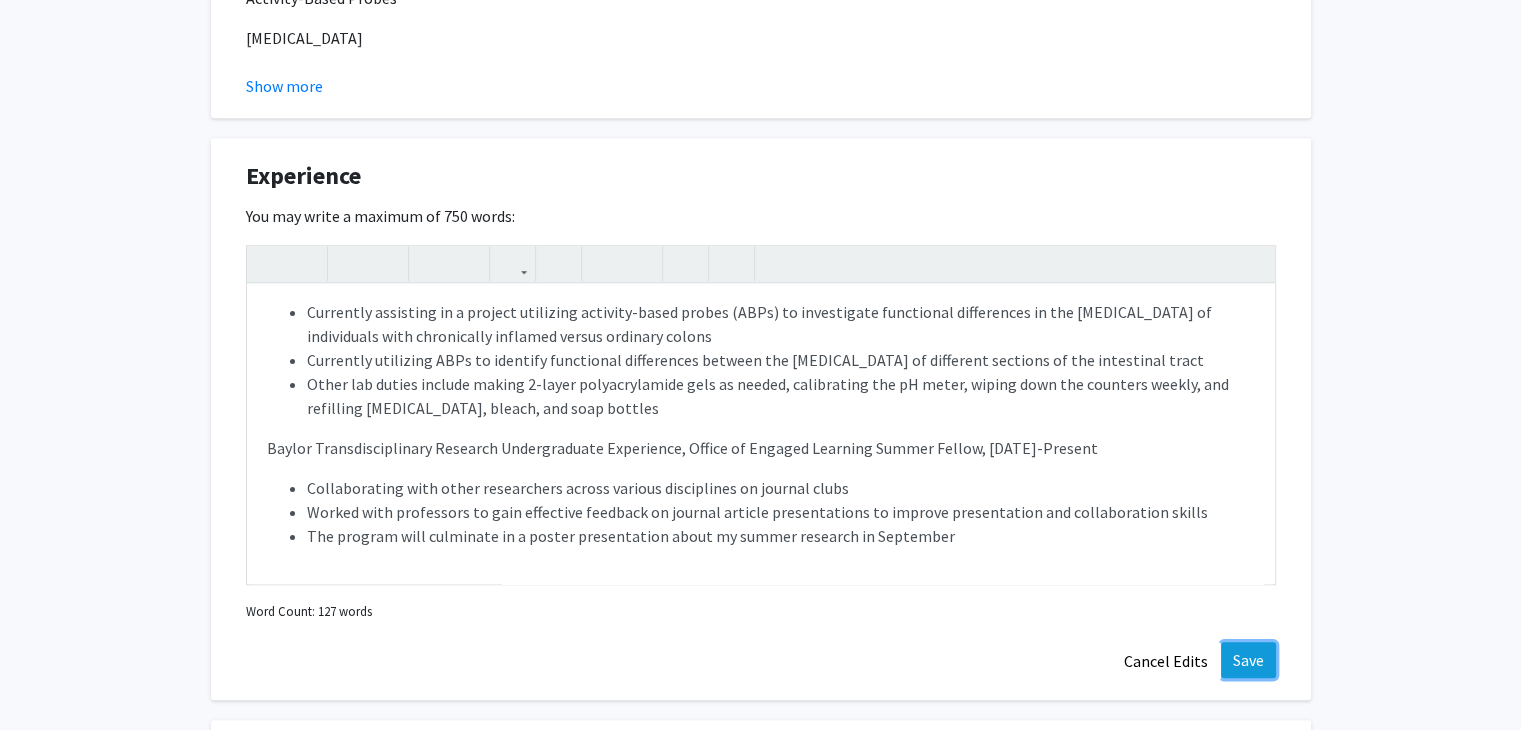 click on "Save" 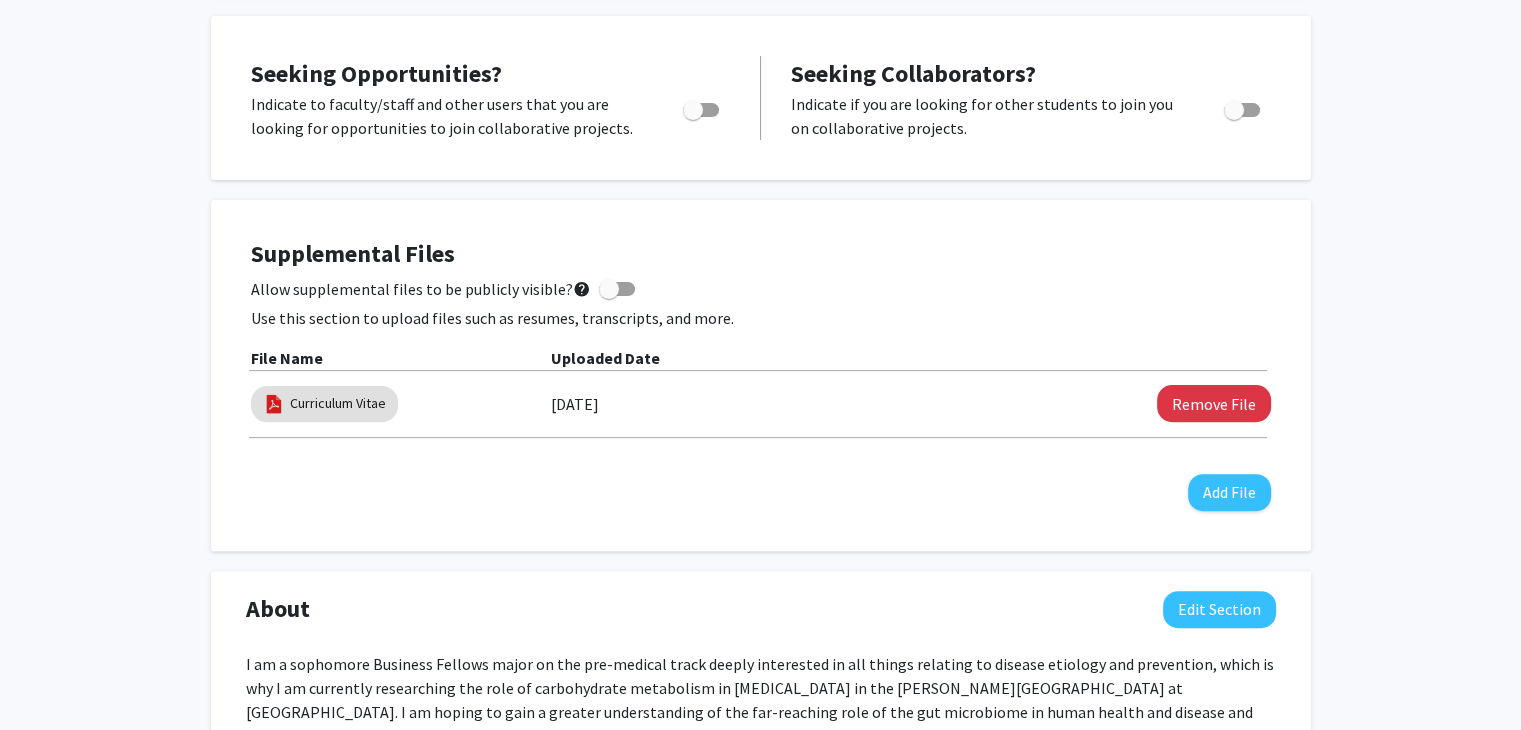 scroll, scrollTop: 542, scrollLeft: 0, axis: vertical 